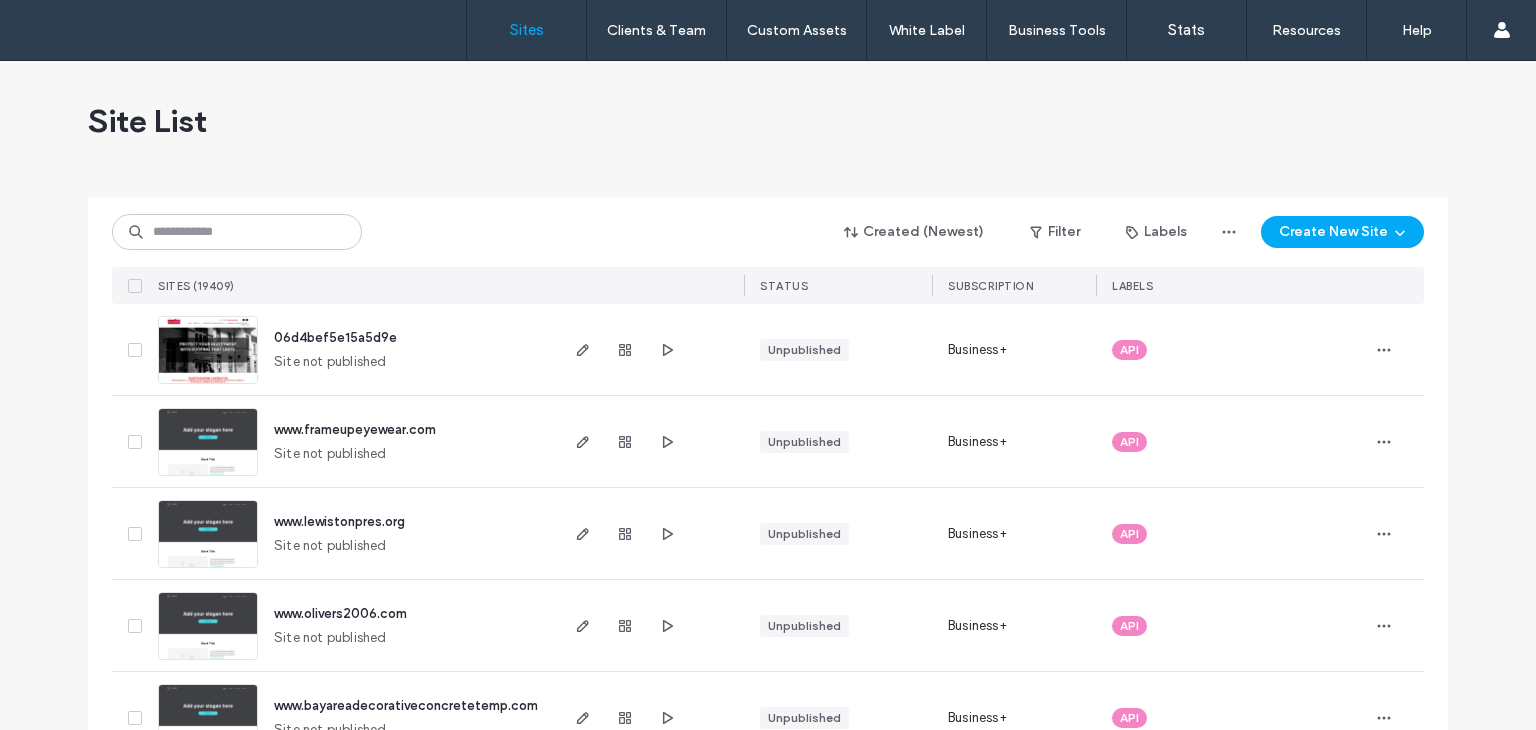 scroll, scrollTop: 0, scrollLeft: 0, axis: both 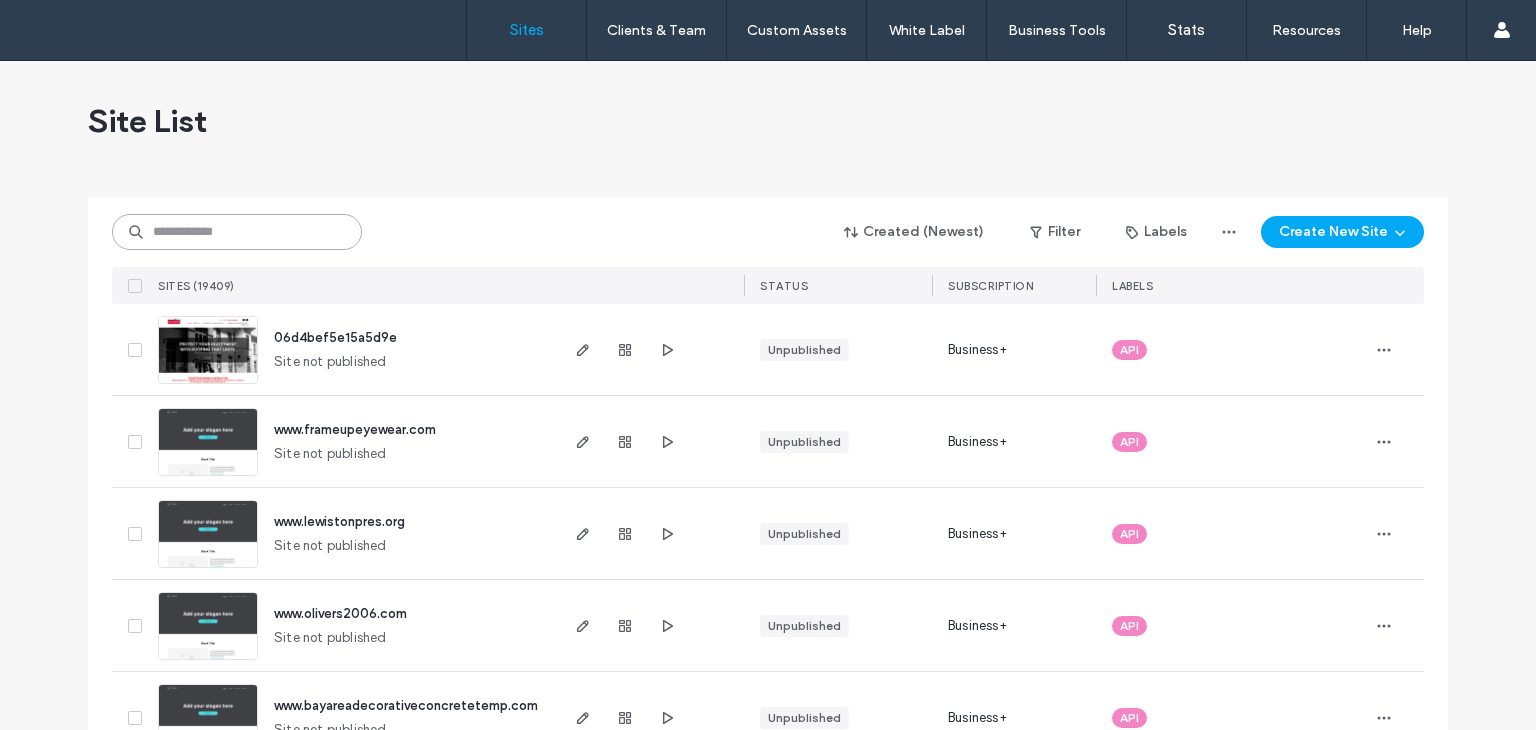 click at bounding box center [237, 232] 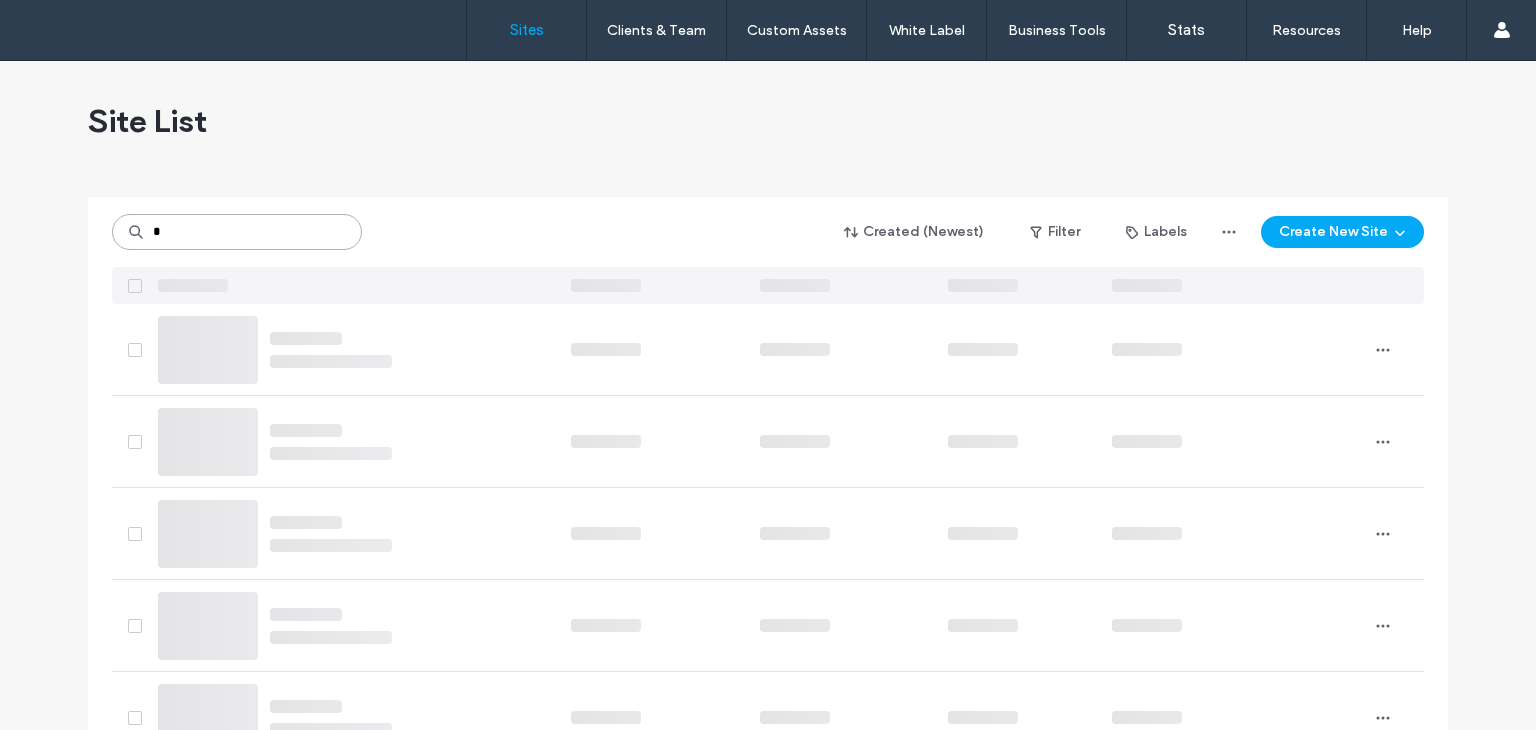 type on "*" 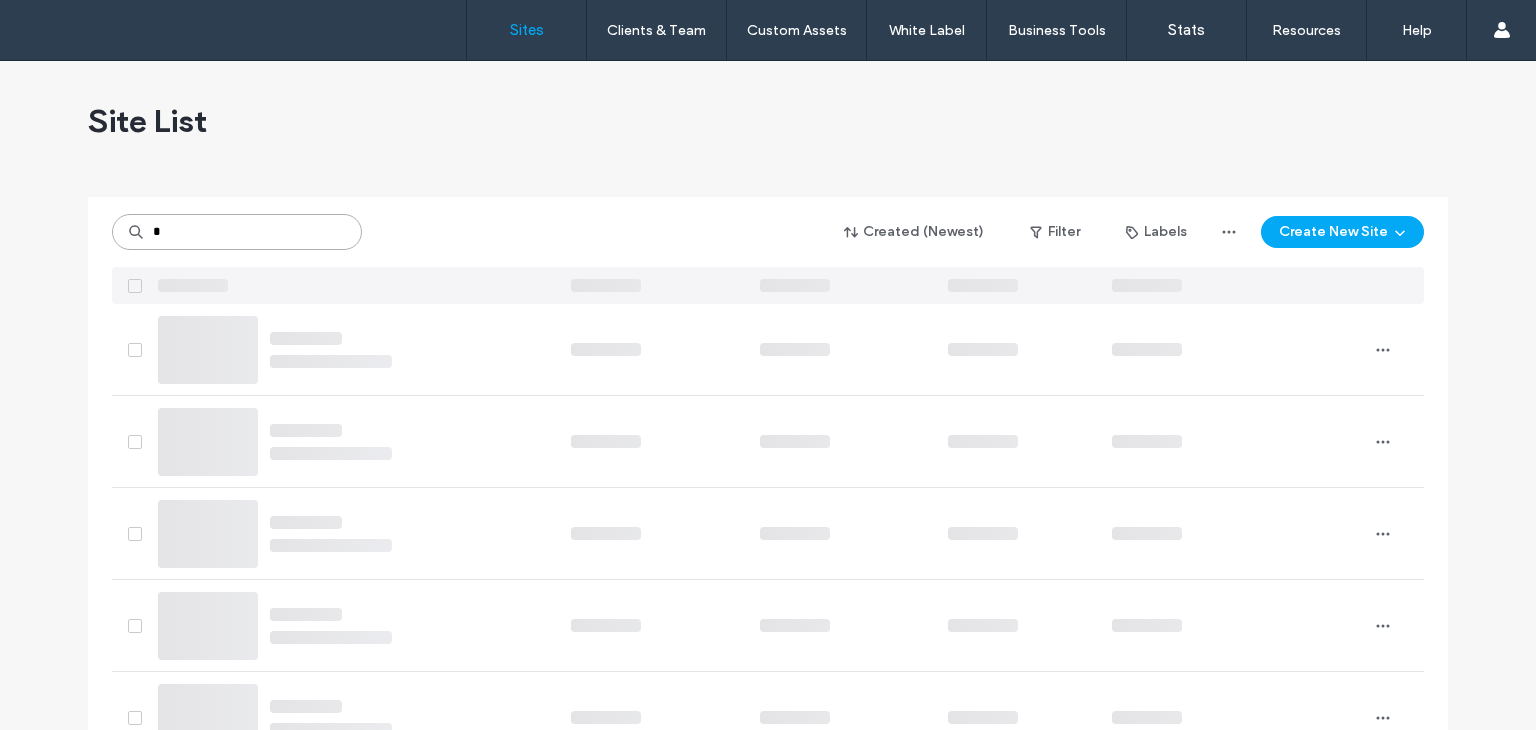 type on "*" 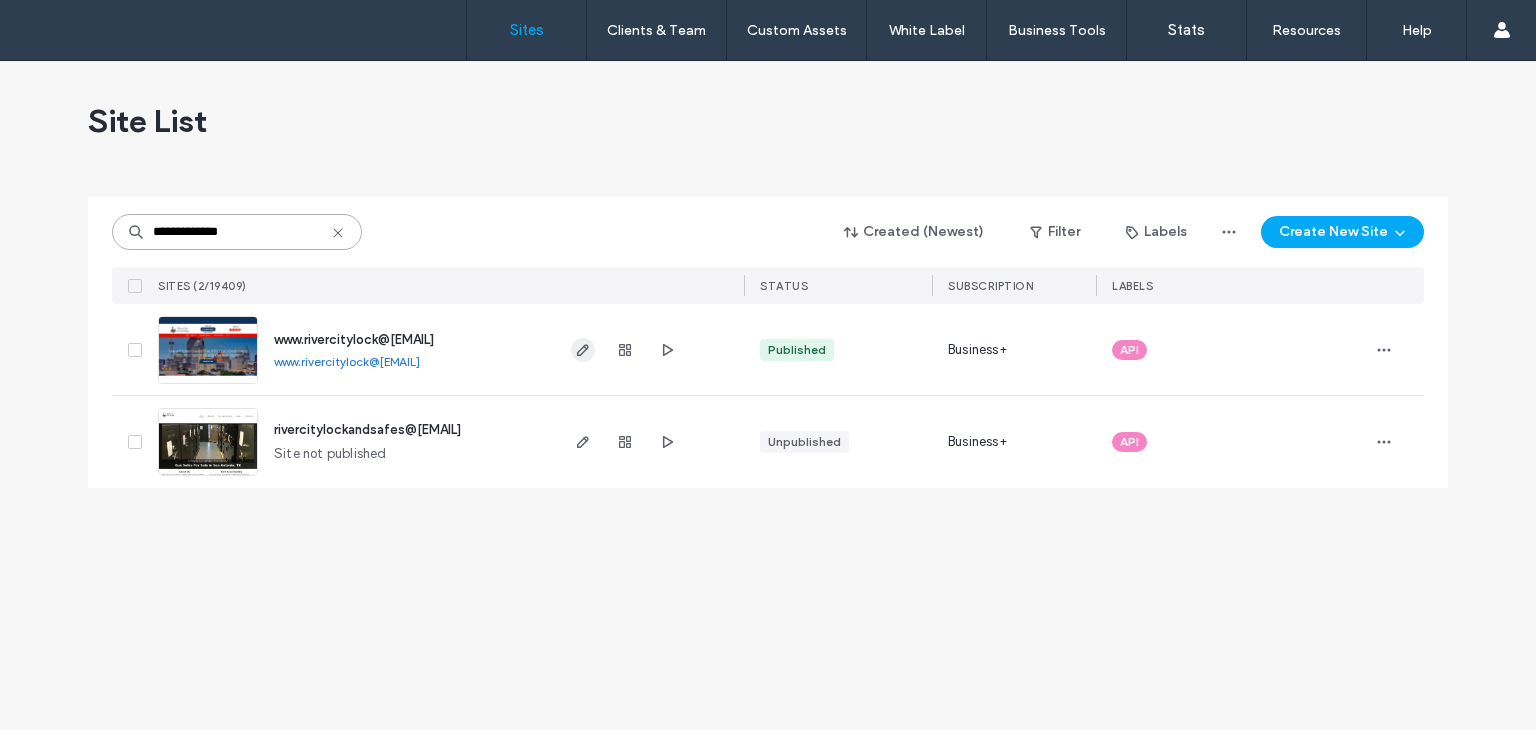 type on "**********" 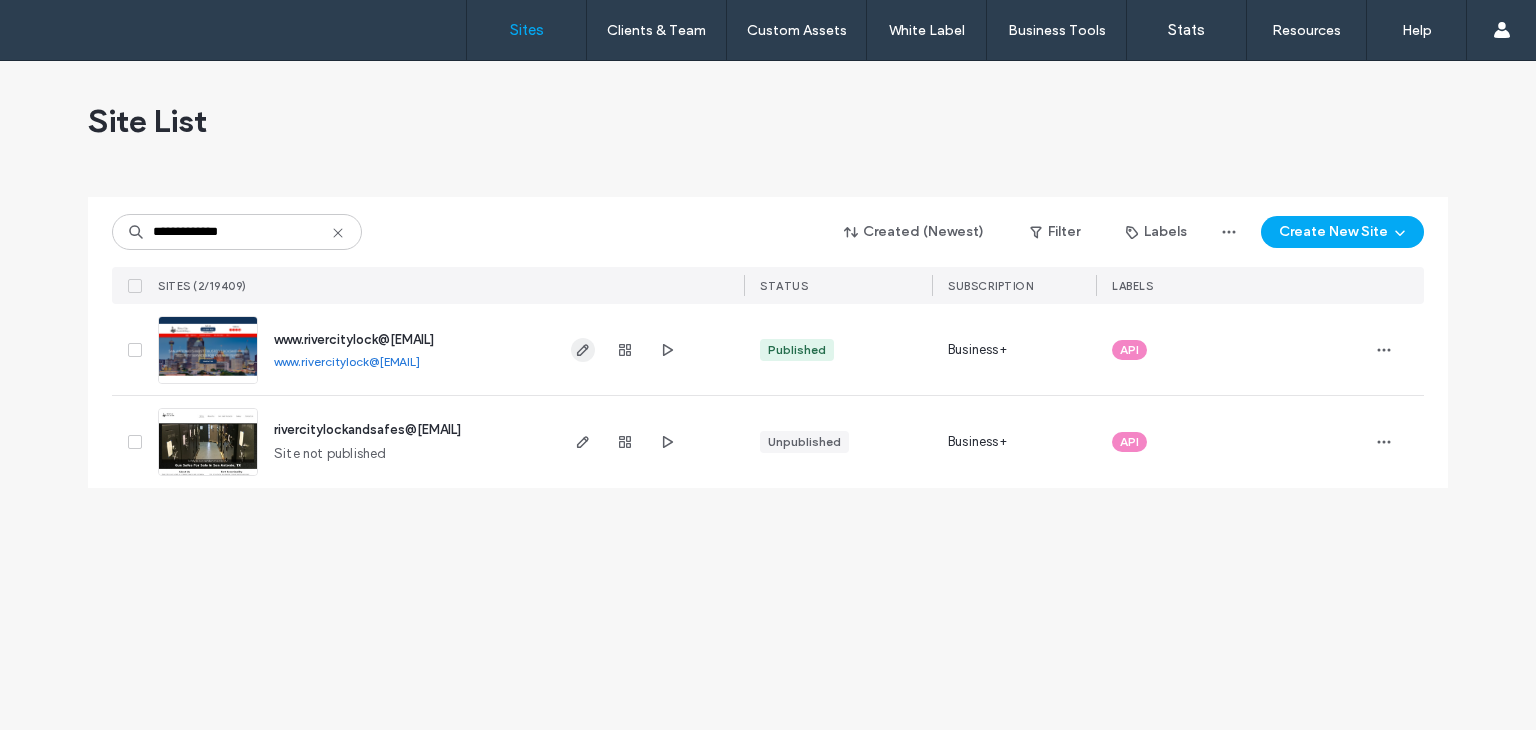 click 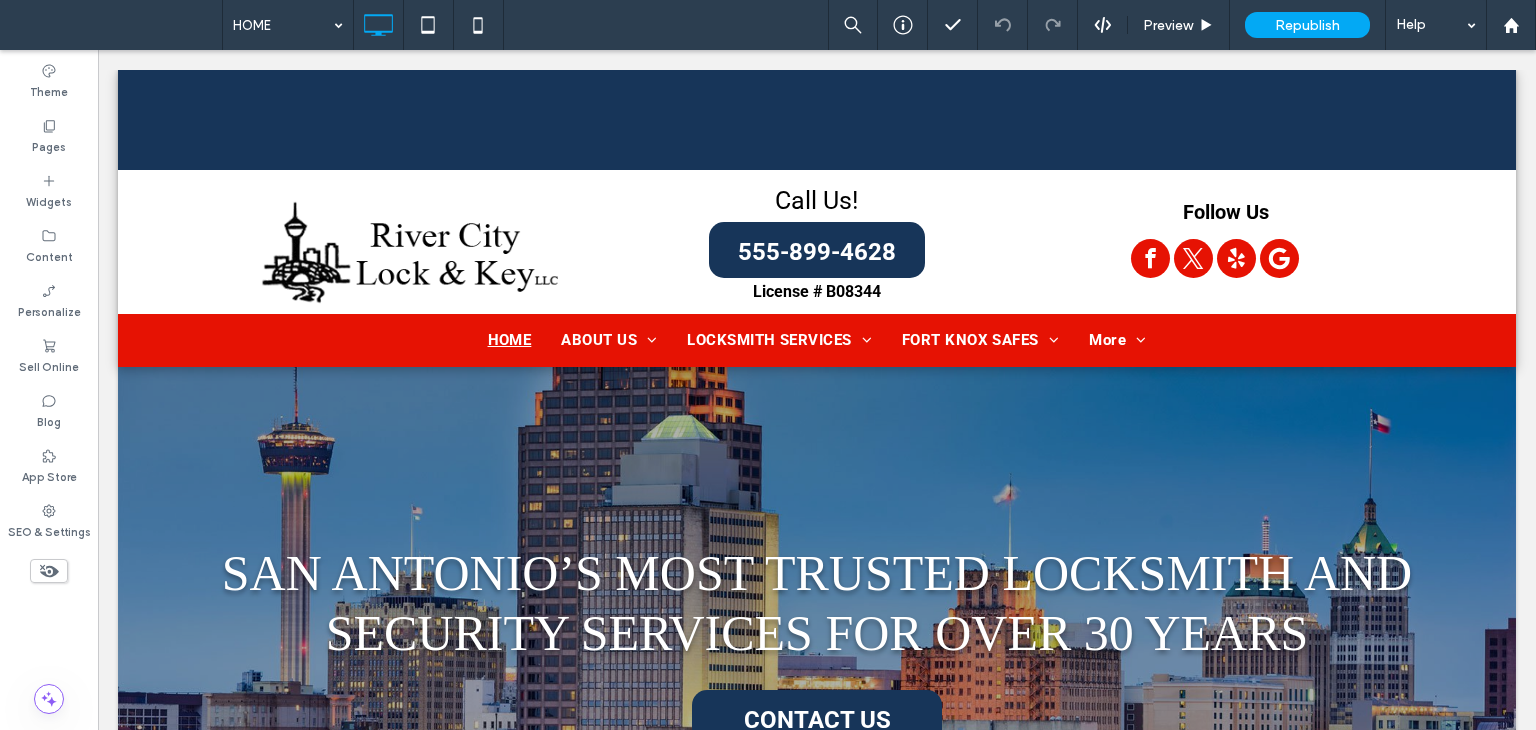 scroll, scrollTop: 0, scrollLeft: 0, axis: both 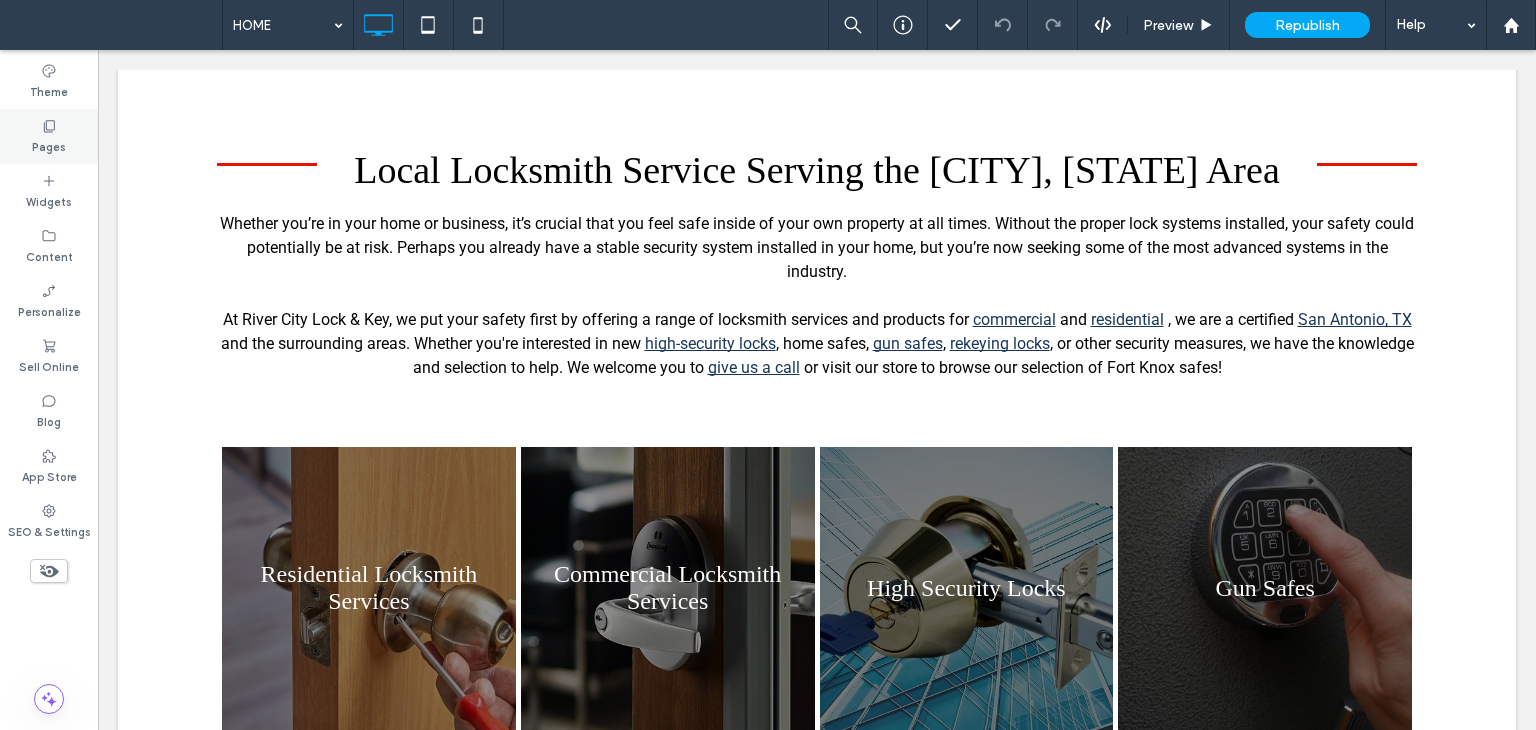 click on "Pages" at bounding box center (49, 145) 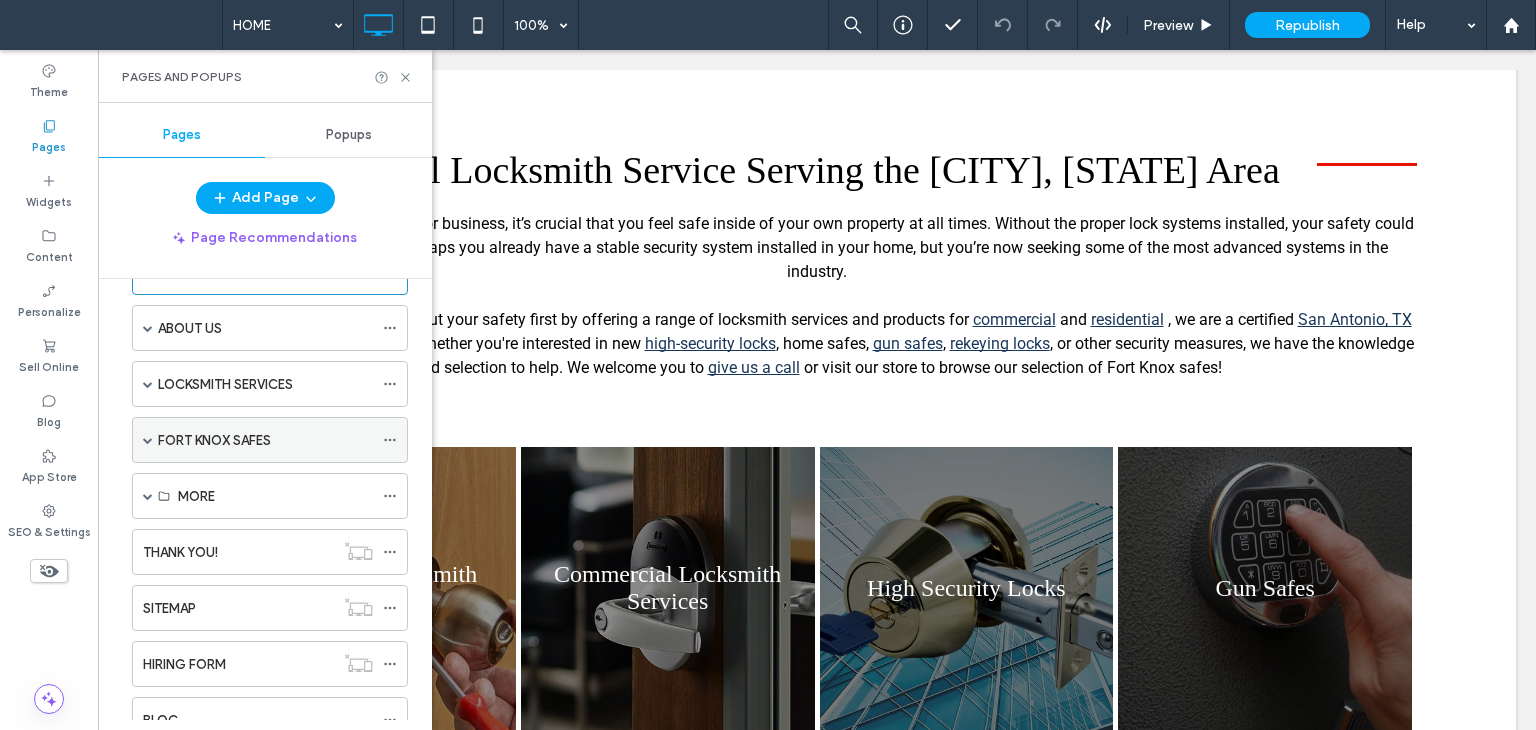 scroll, scrollTop: 0, scrollLeft: 0, axis: both 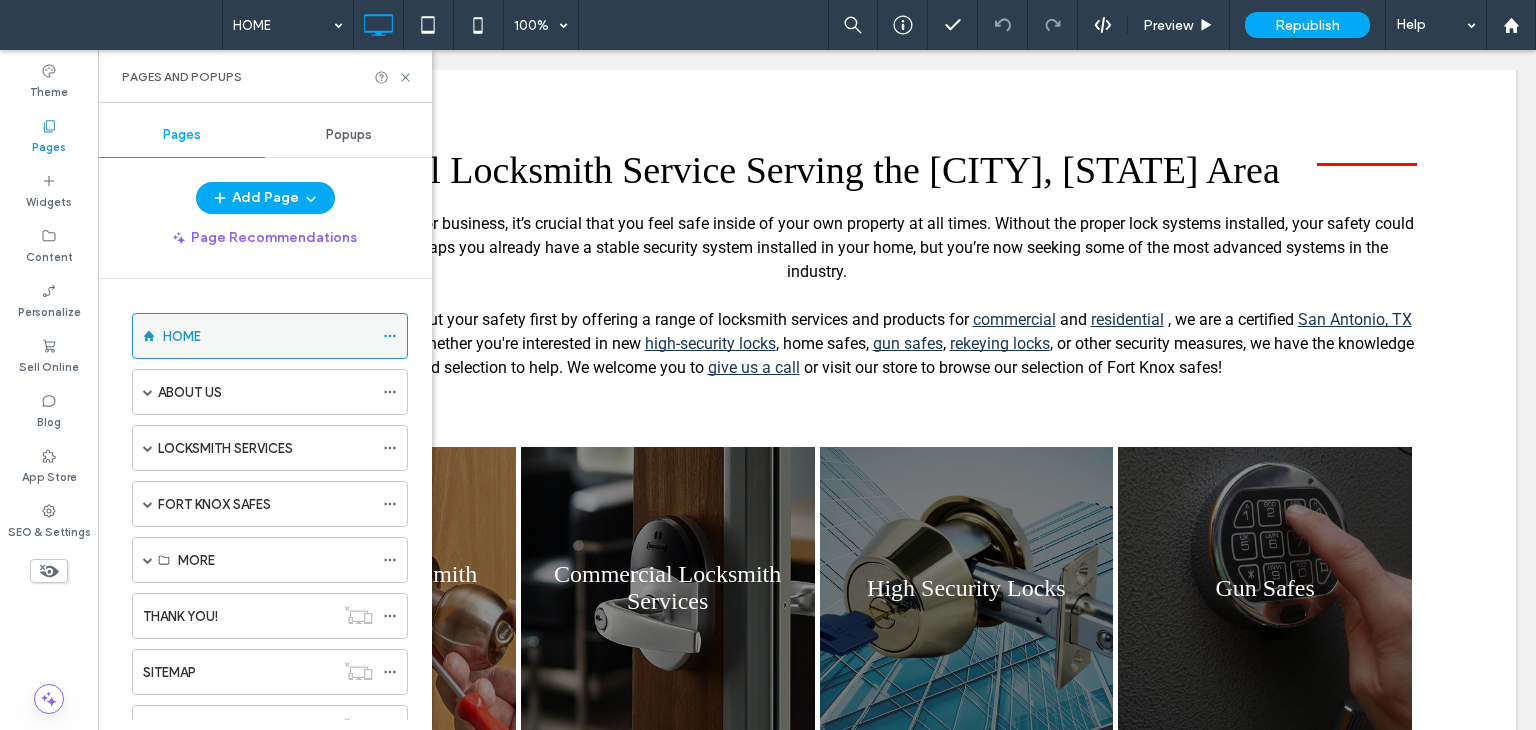 click on "HOME" at bounding box center [268, 336] 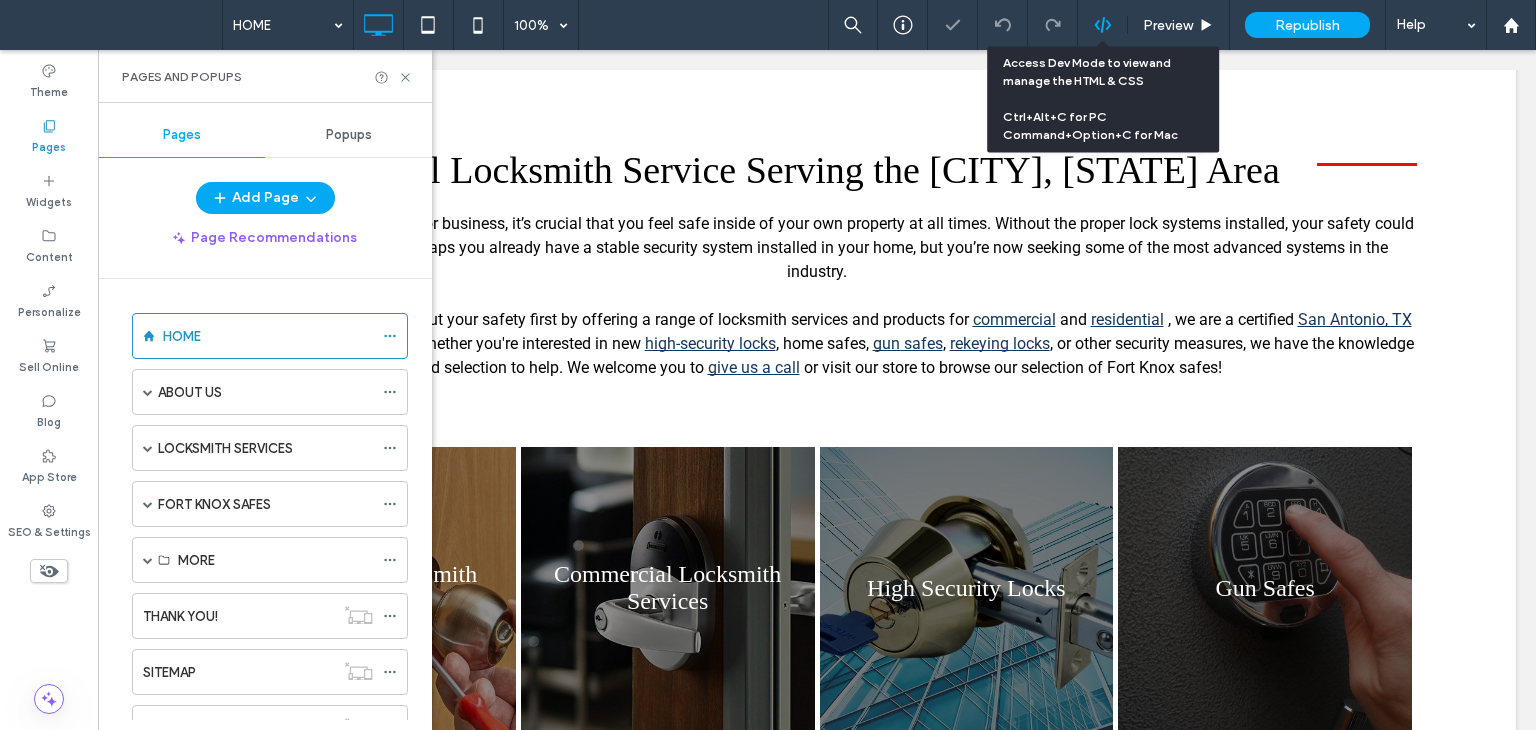 click 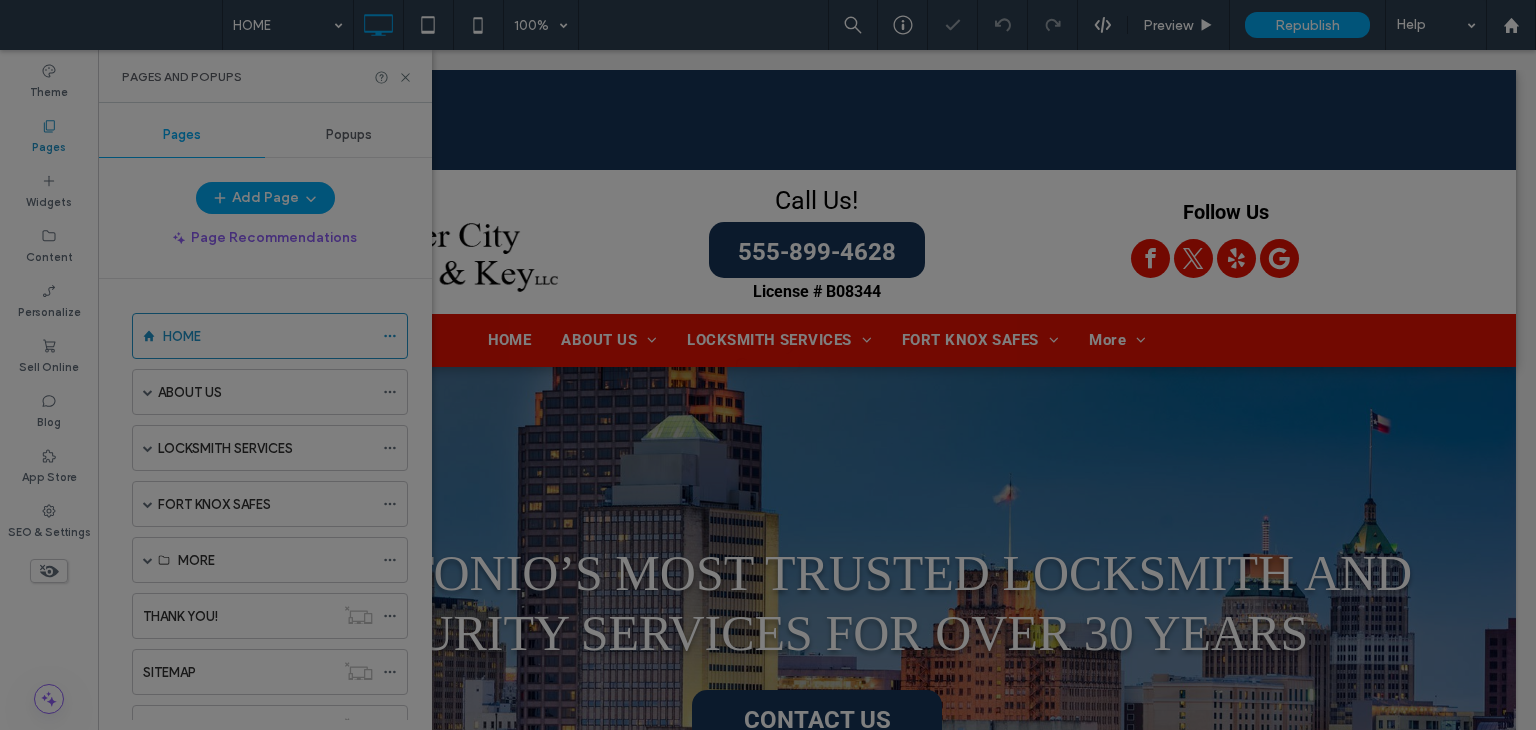 scroll, scrollTop: 0, scrollLeft: 0, axis: both 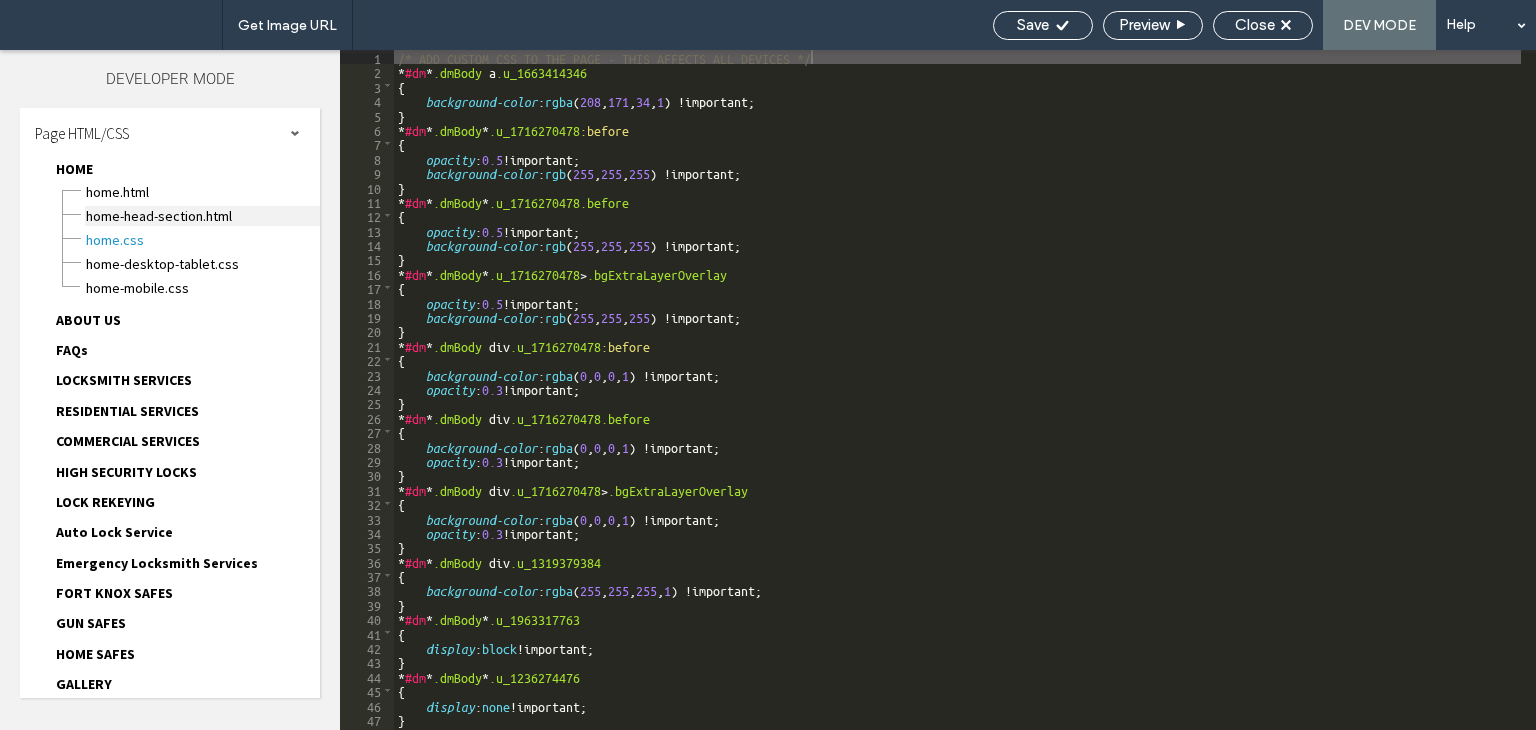 click on "HOME-head-section.html" at bounding box center [202, 216] 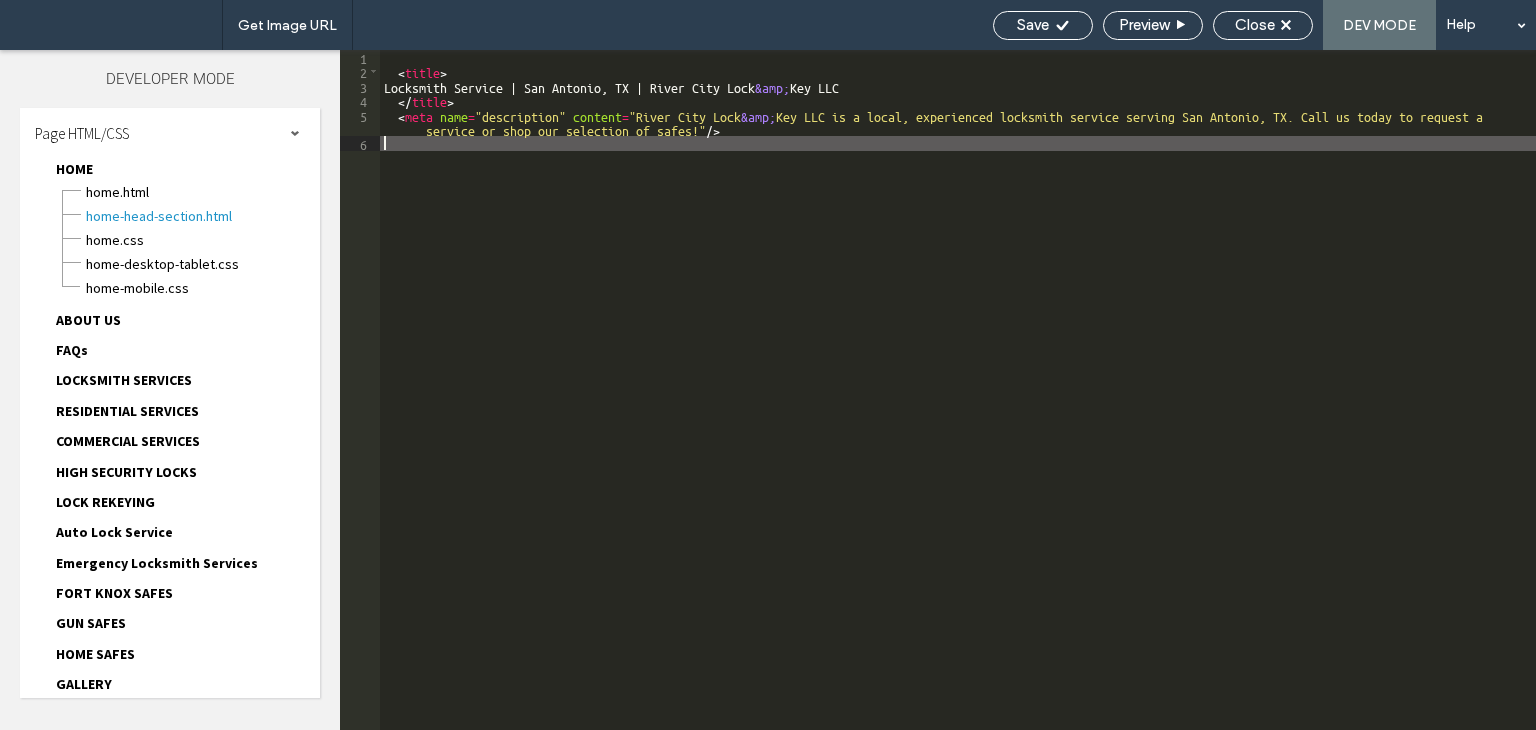 click on "< title >     Locksmith Service | San Antonio, TX | River City Lock  &amp;  Key LLC    </ title >    < meta   name = "description"   content = "River City Lock  &amp;  Key LLC is a local, experienced locksmith service serving San Antonio, TX. Call us today to request a         service or shop our selection of safes!" />" at bounding box center [958, 404] 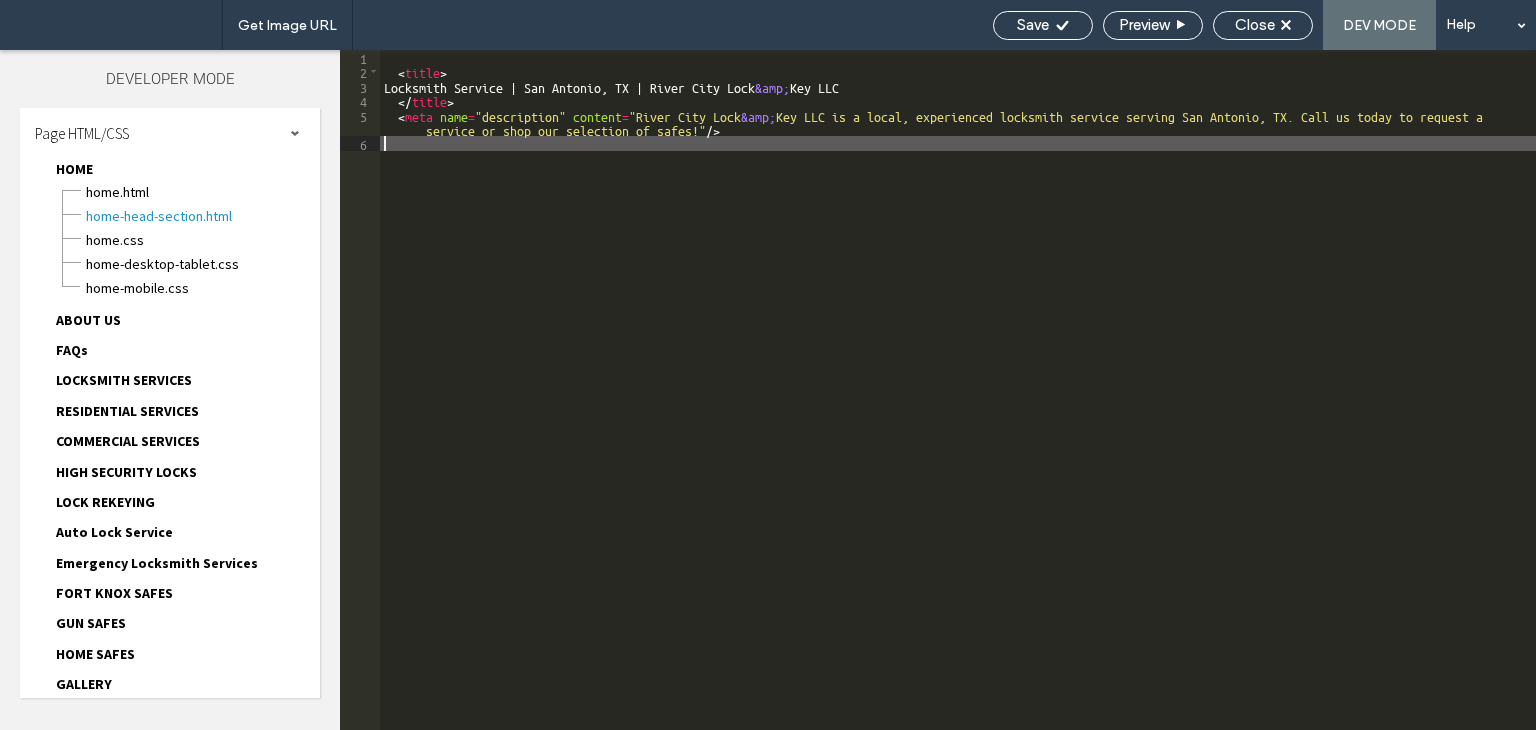type on "**" 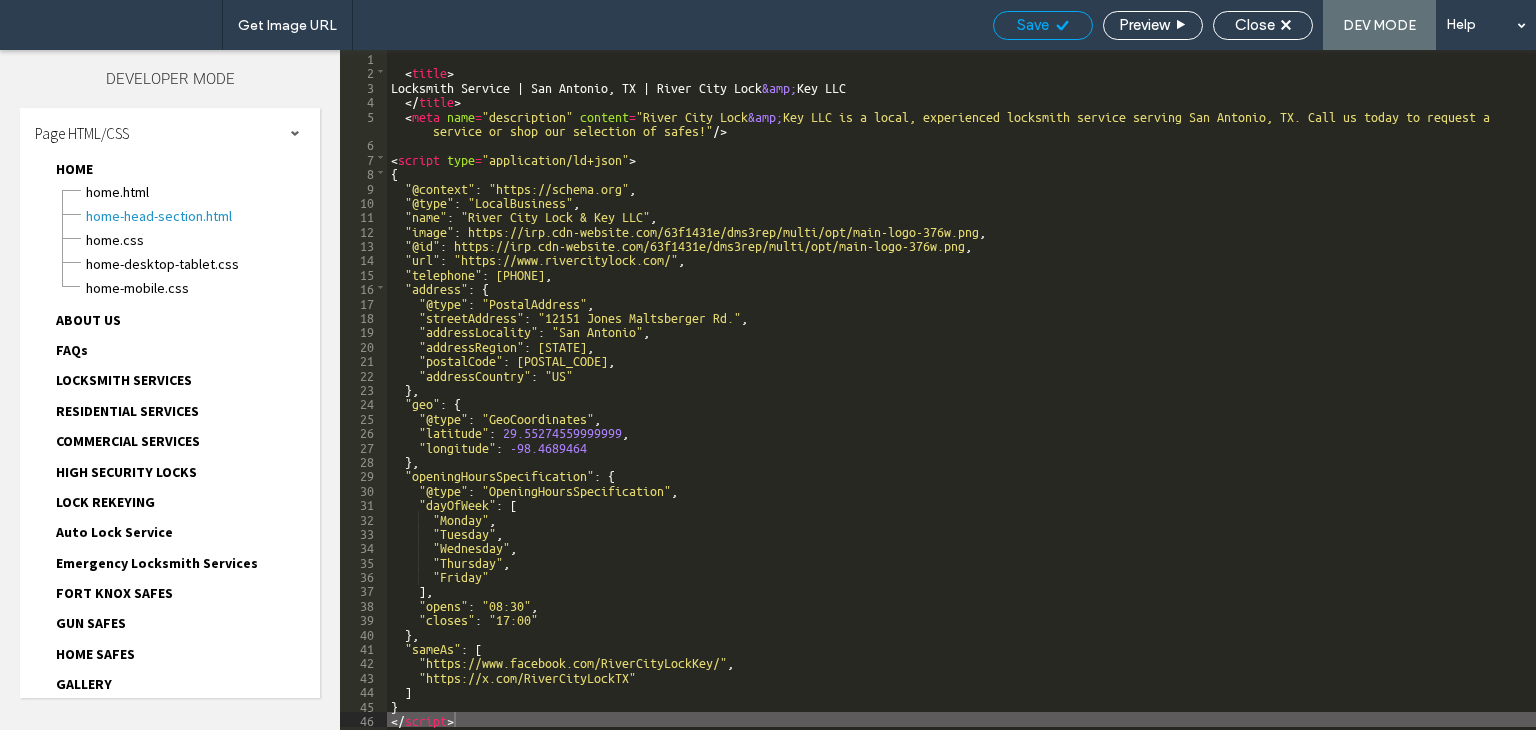 click 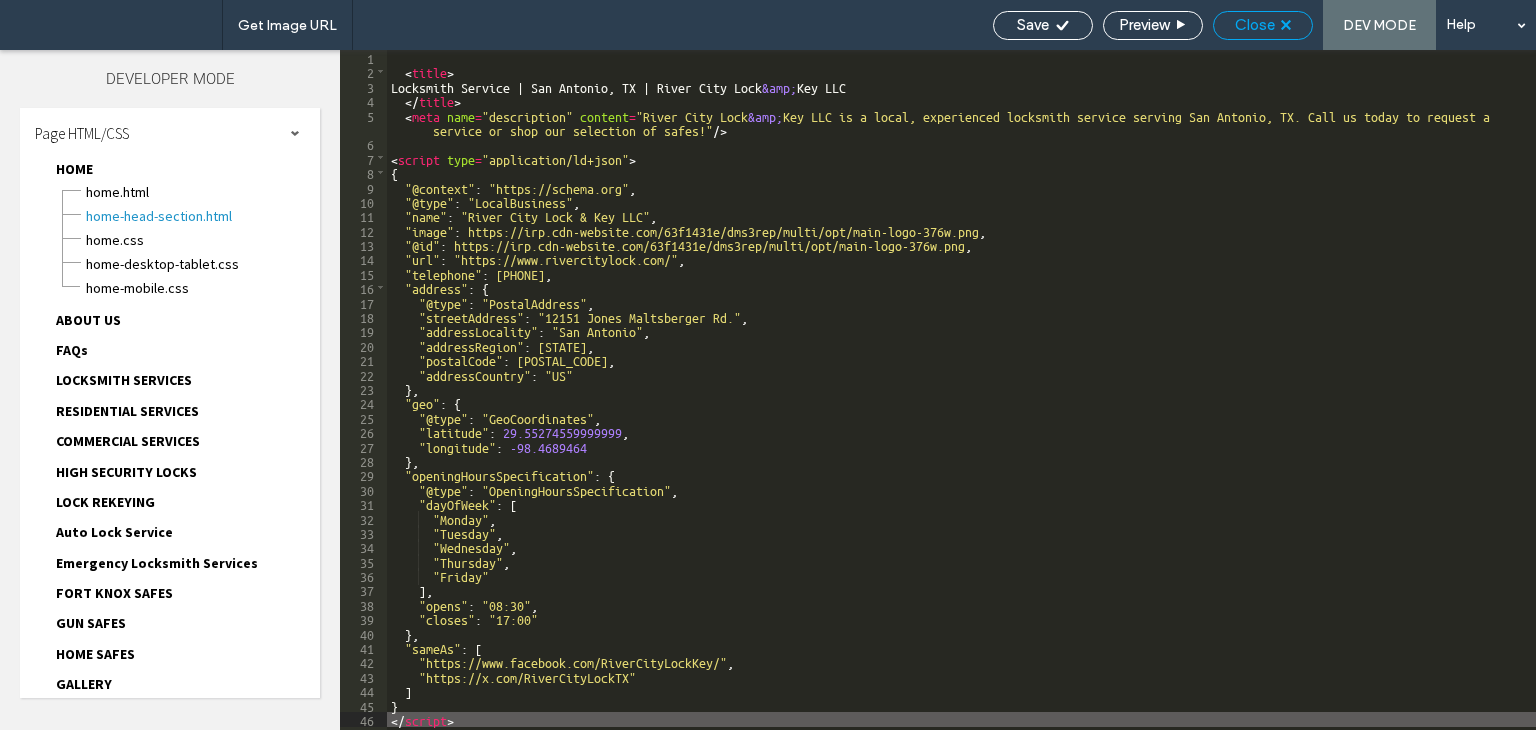 scroll, scrollTop: 0, scrollLeft: 0, axis: both 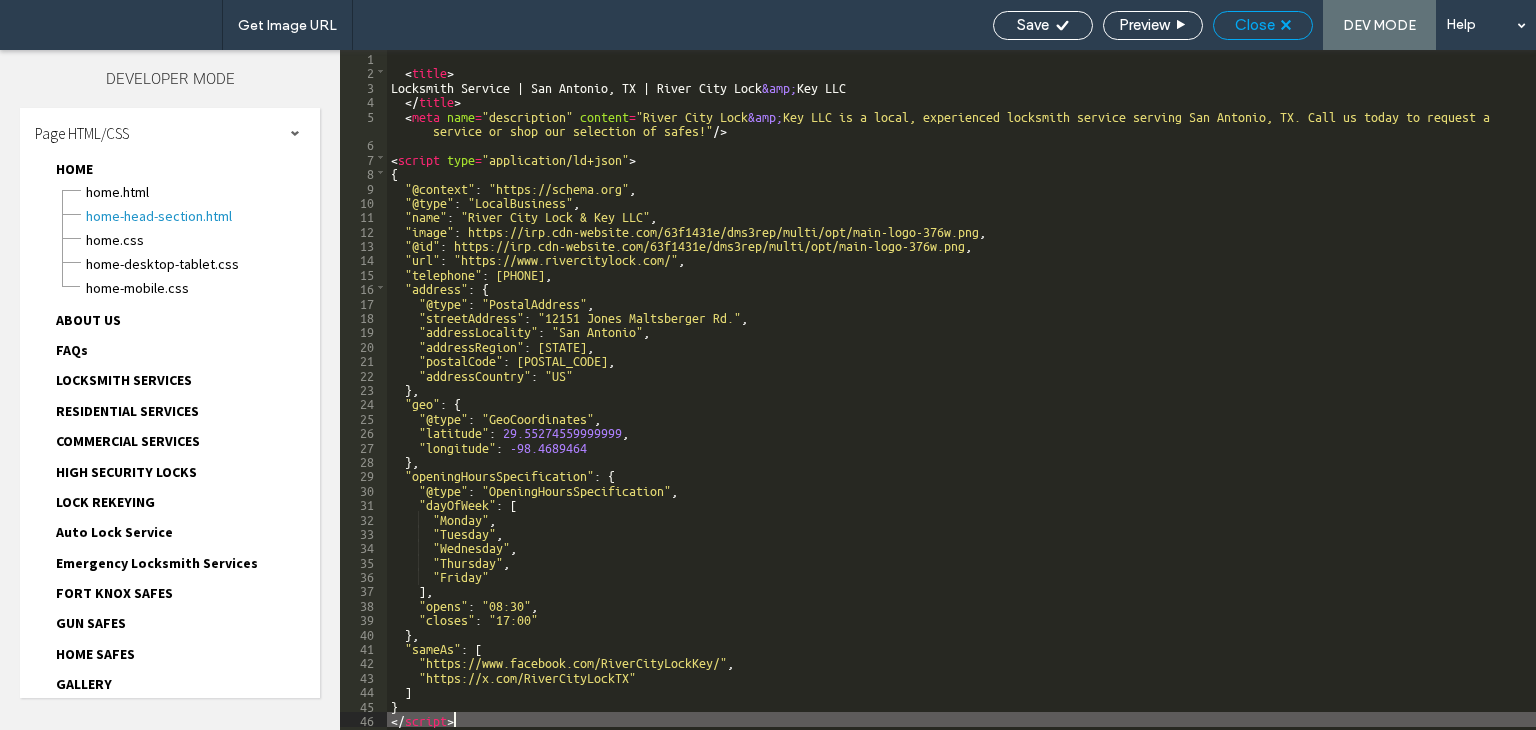 click on "Close" at bounding box center (1255, 25) 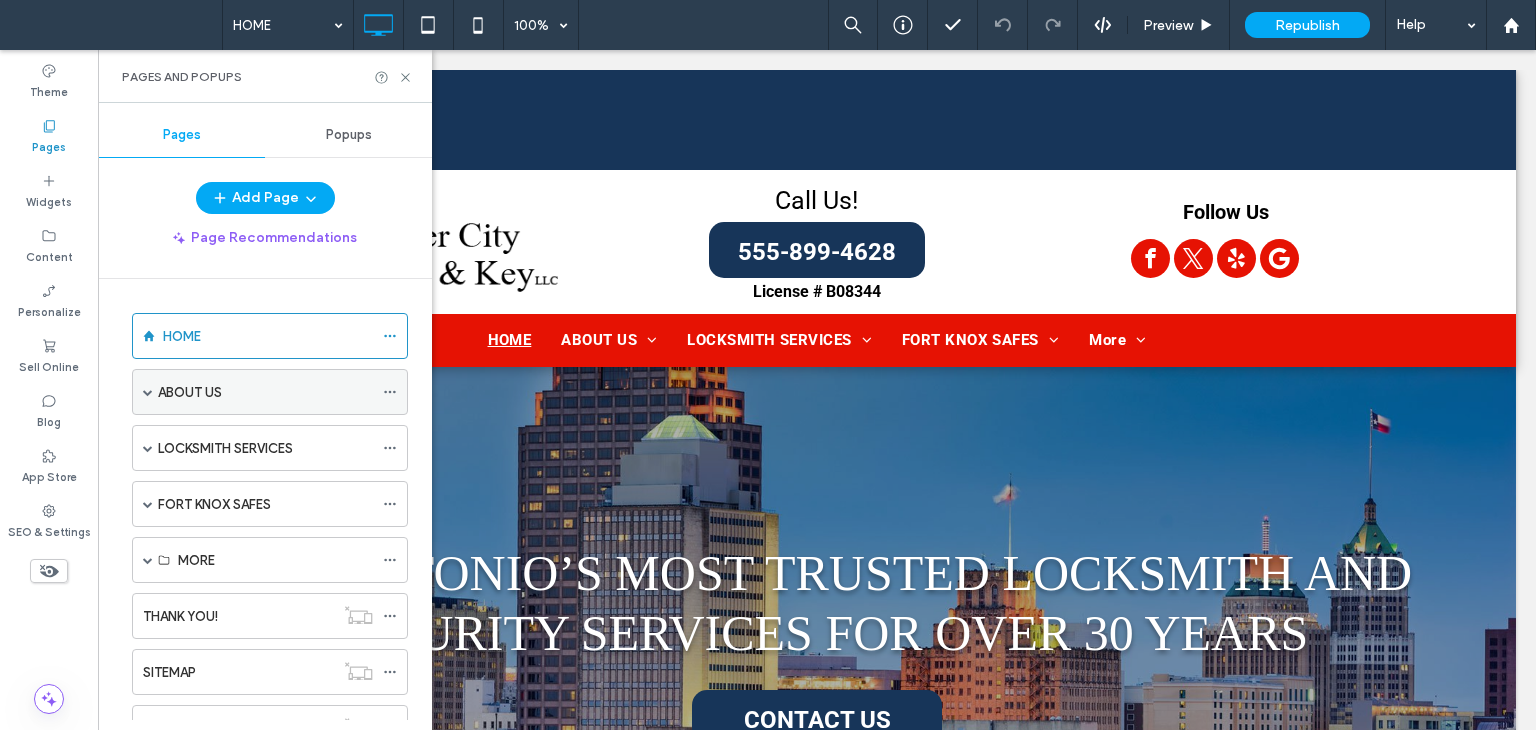 click at bounding box center [148, 392] 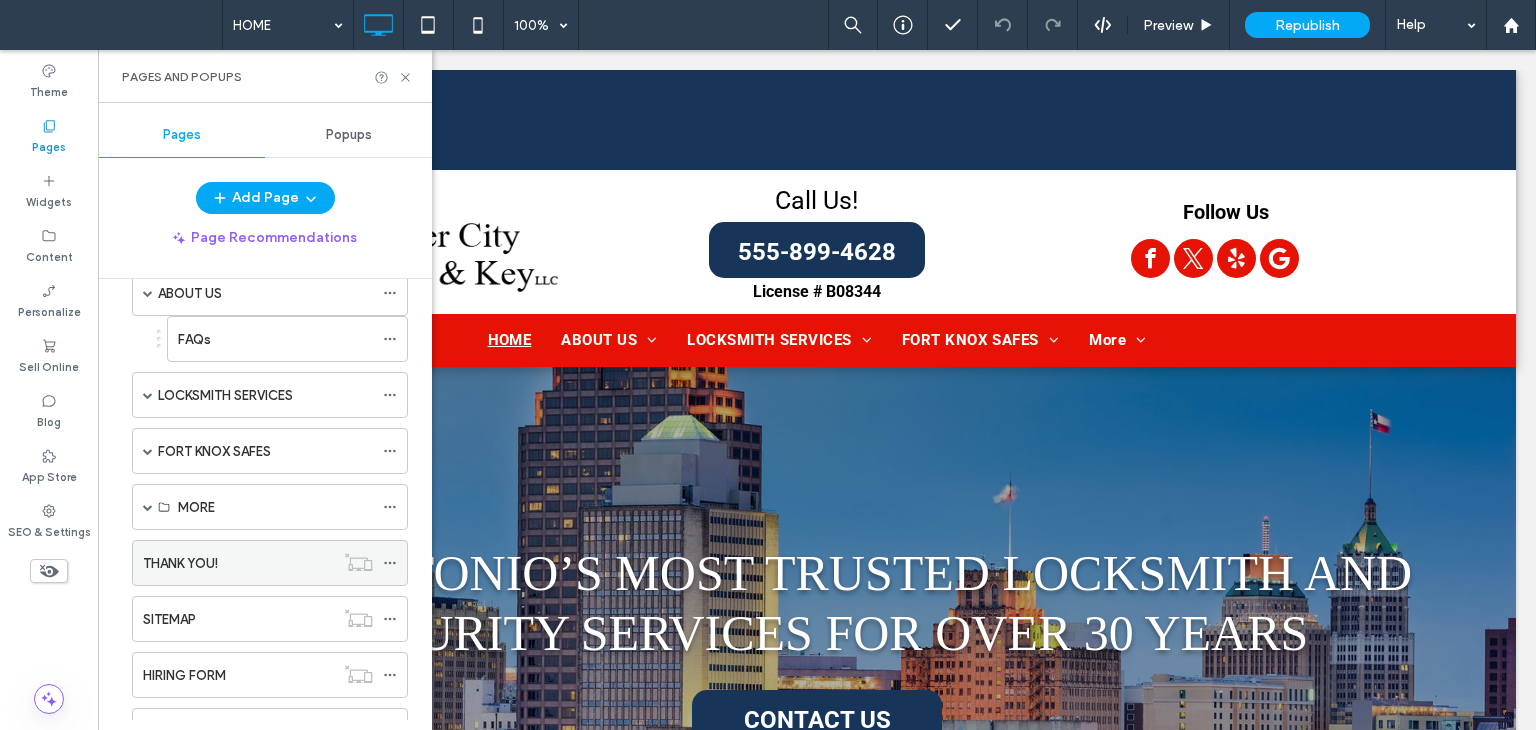 scroll, scrollTop: 178, scrollLeft: 0, axis: vertical 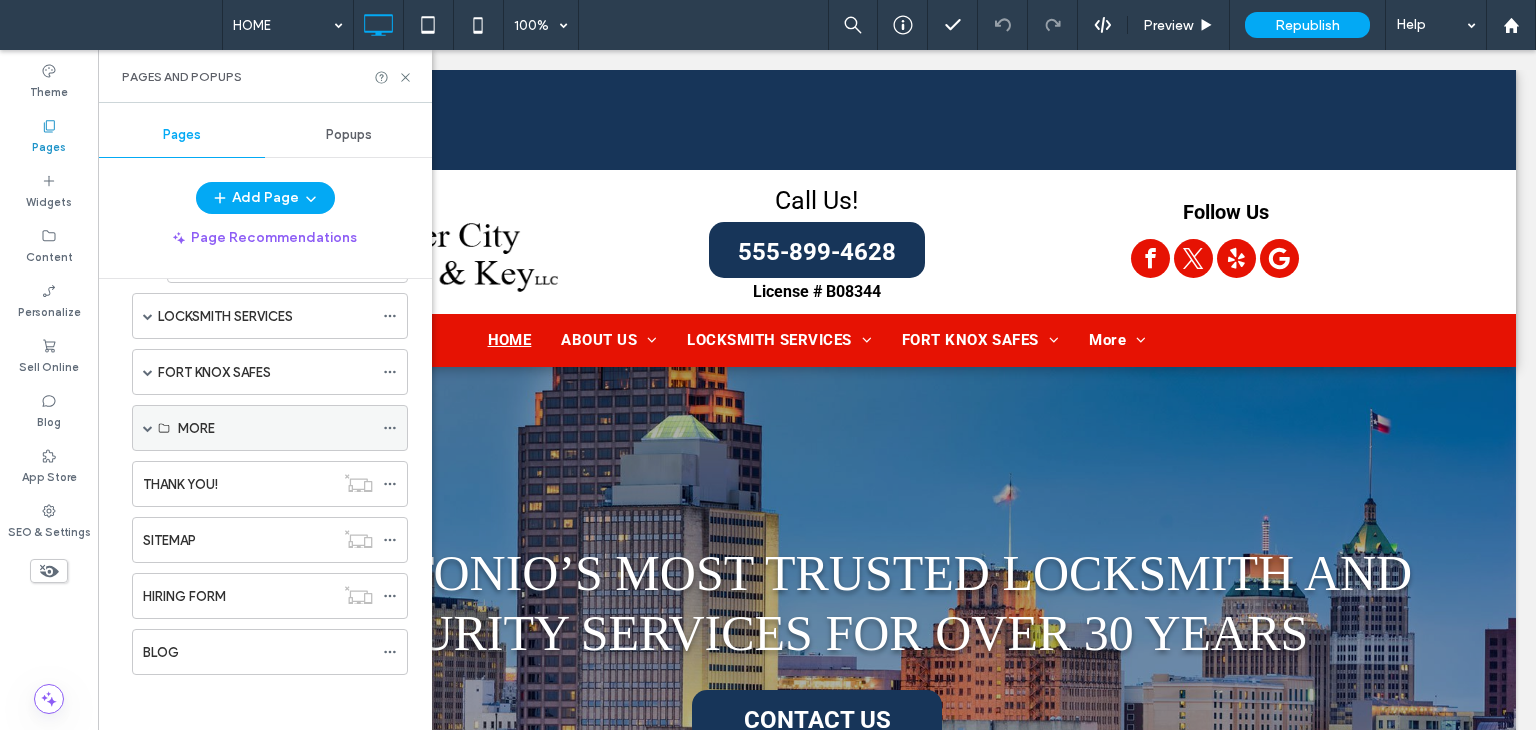 click at bounding box center (148, 428) 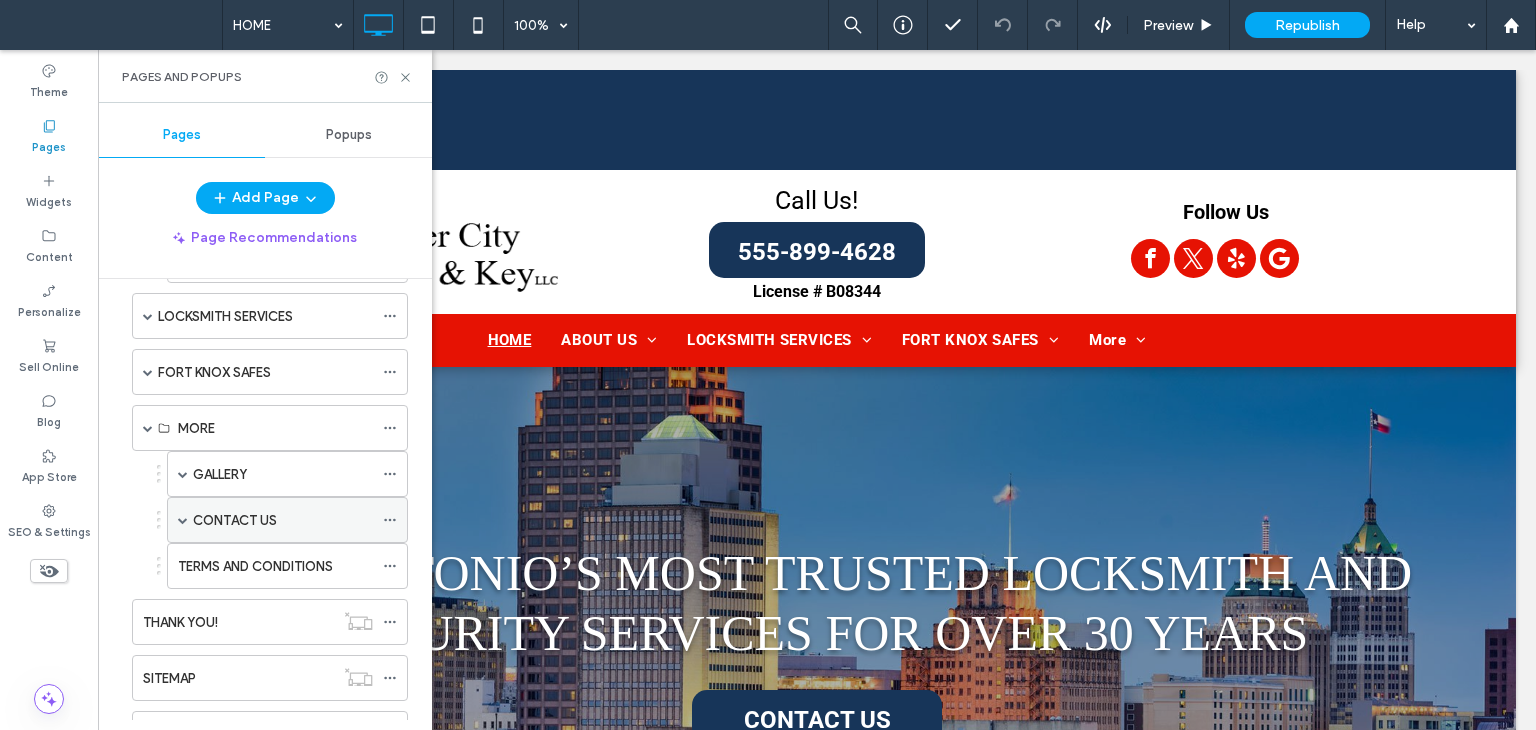click at bounding box center [183, 520] 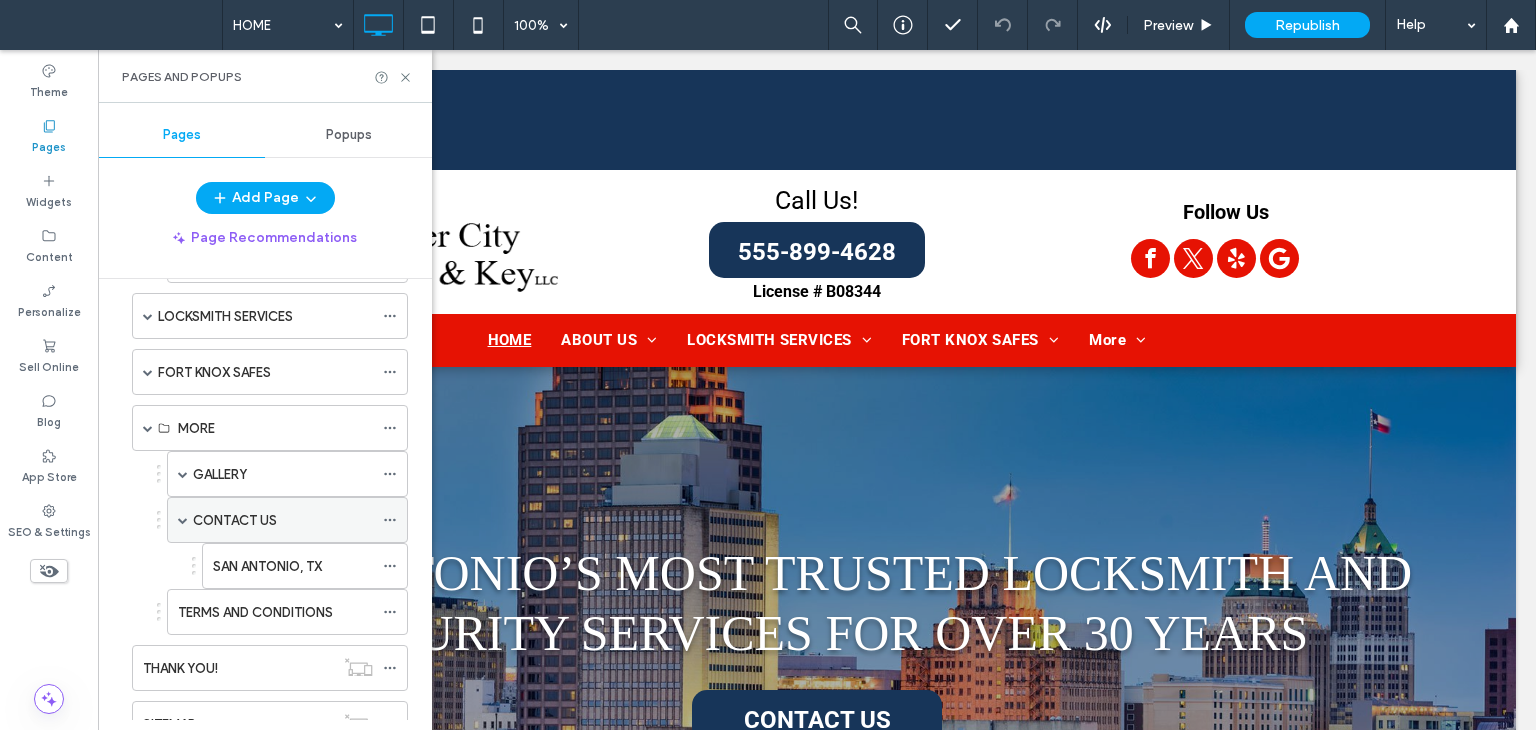 click on "CONTACT US" at bounding box center [283, 520] 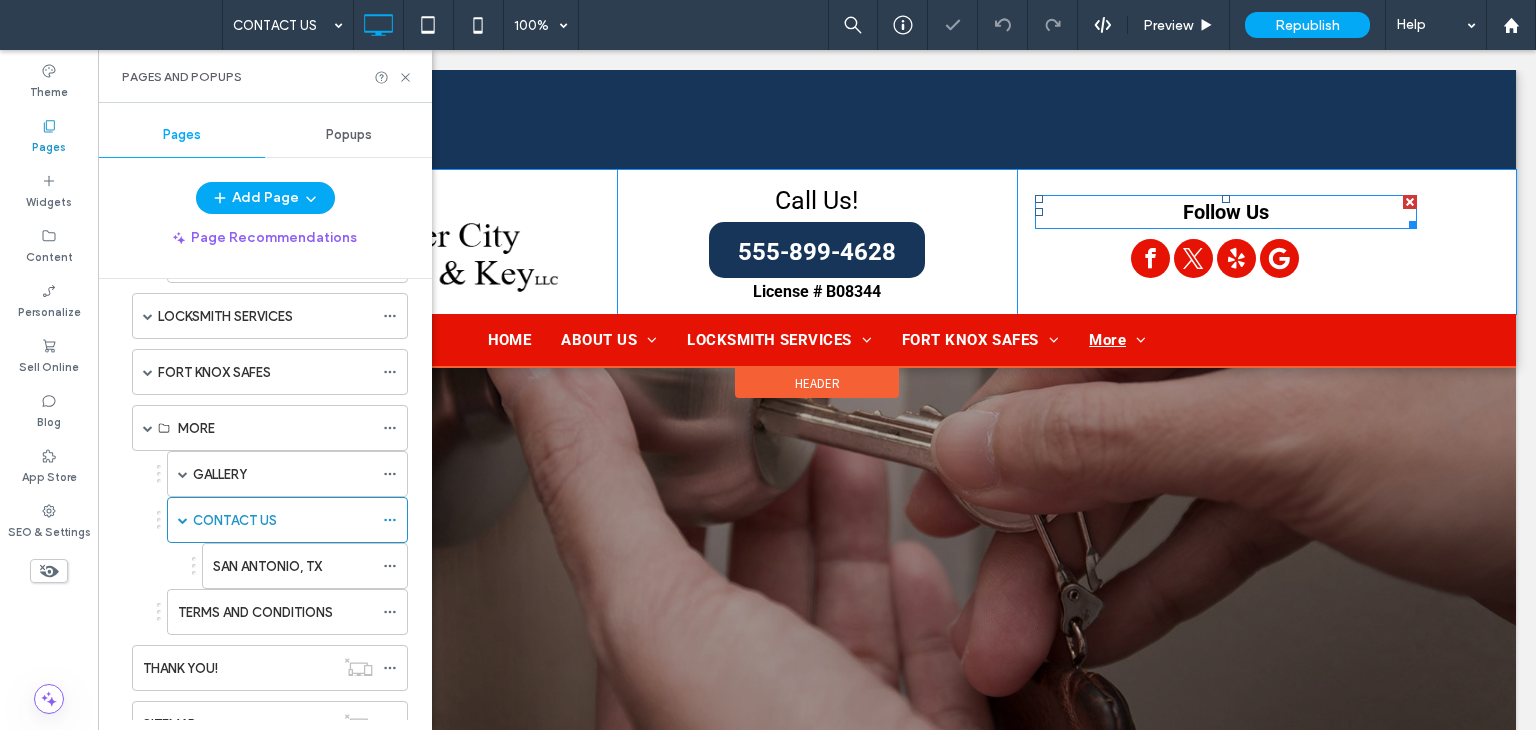 scroll, scrollTop: 0, scrollLeft: 0, axis: both 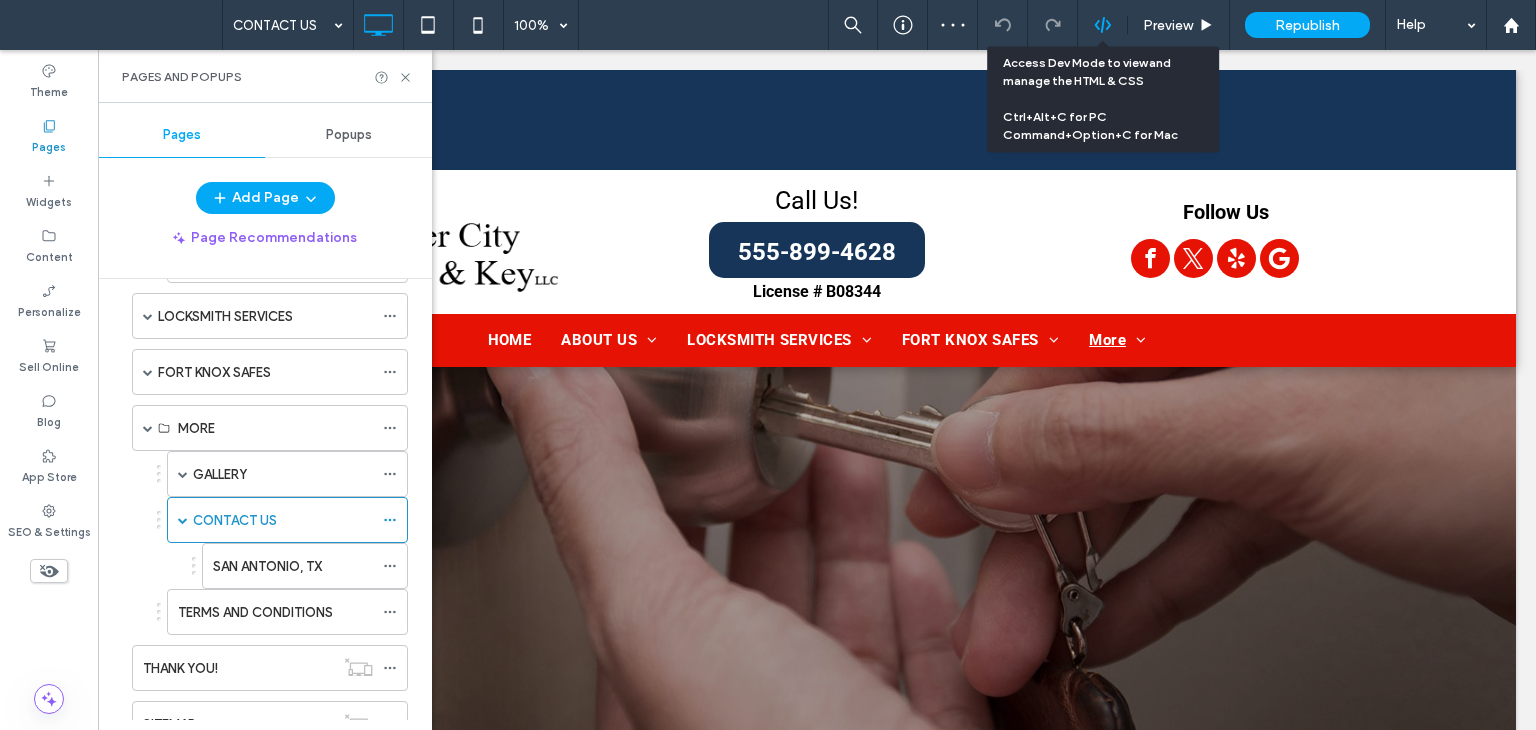 click at bounding box center [1102, 25] 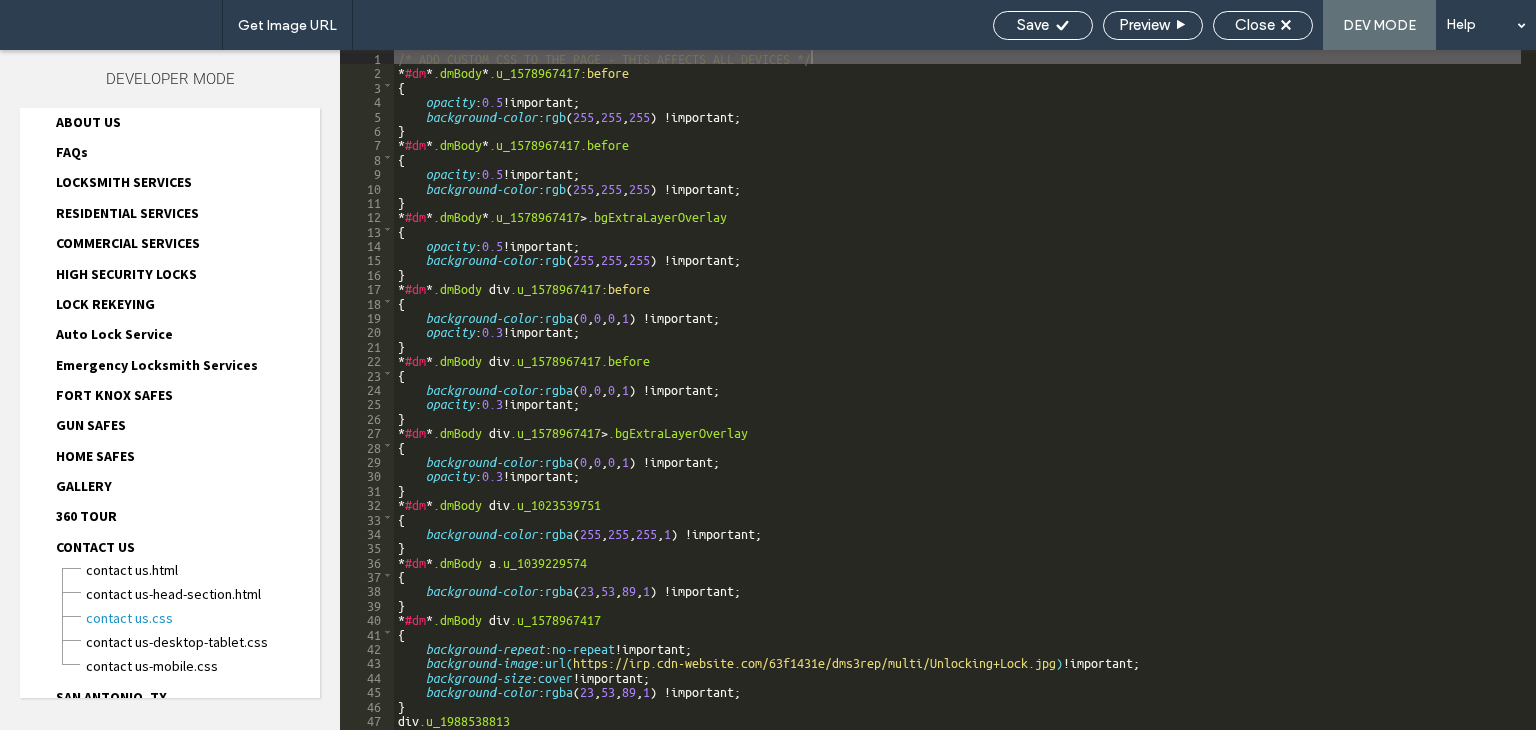 scroll, scrollTop: 200, scrollLeft: 0, axis: vertical 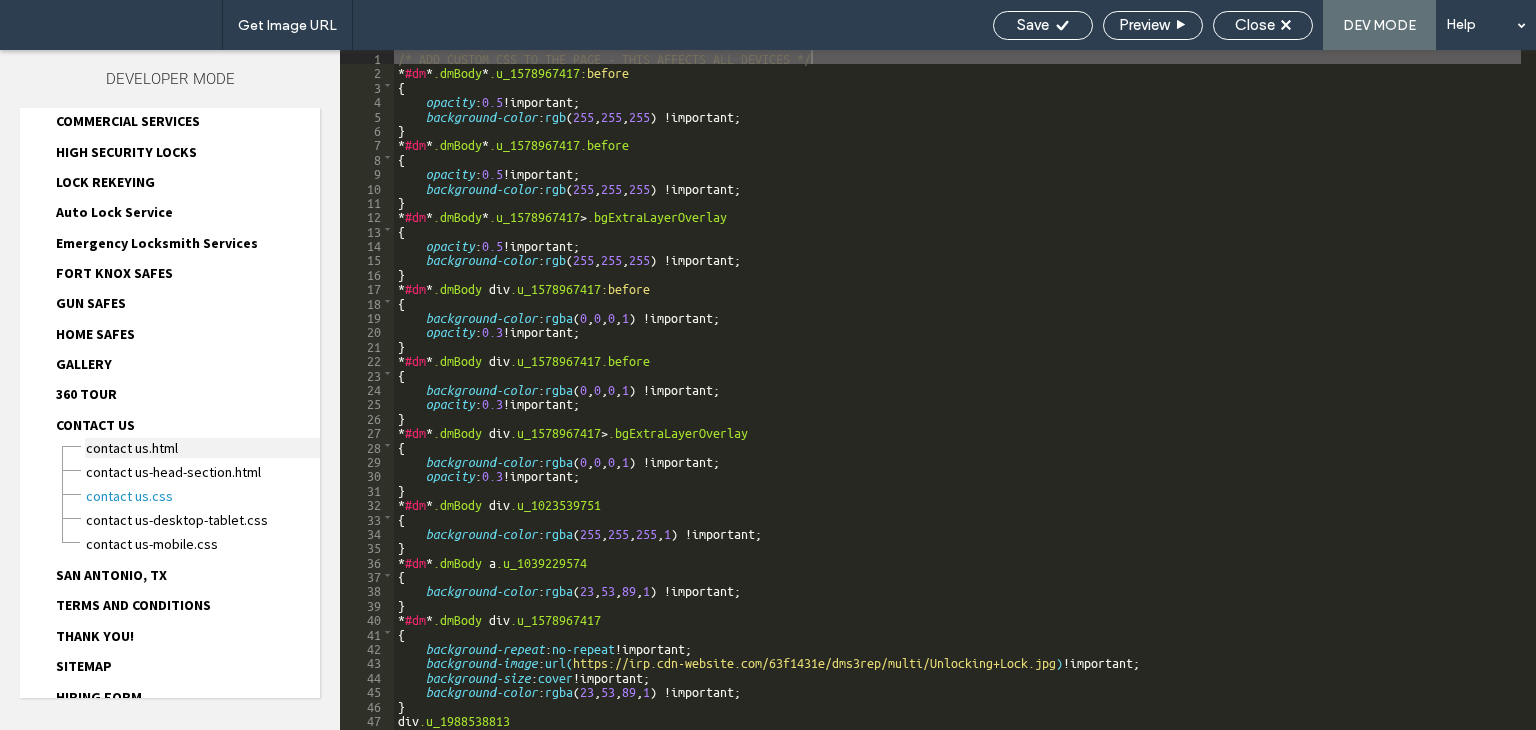 click on "CONTACT US.html" at bounding box center [202, 448] 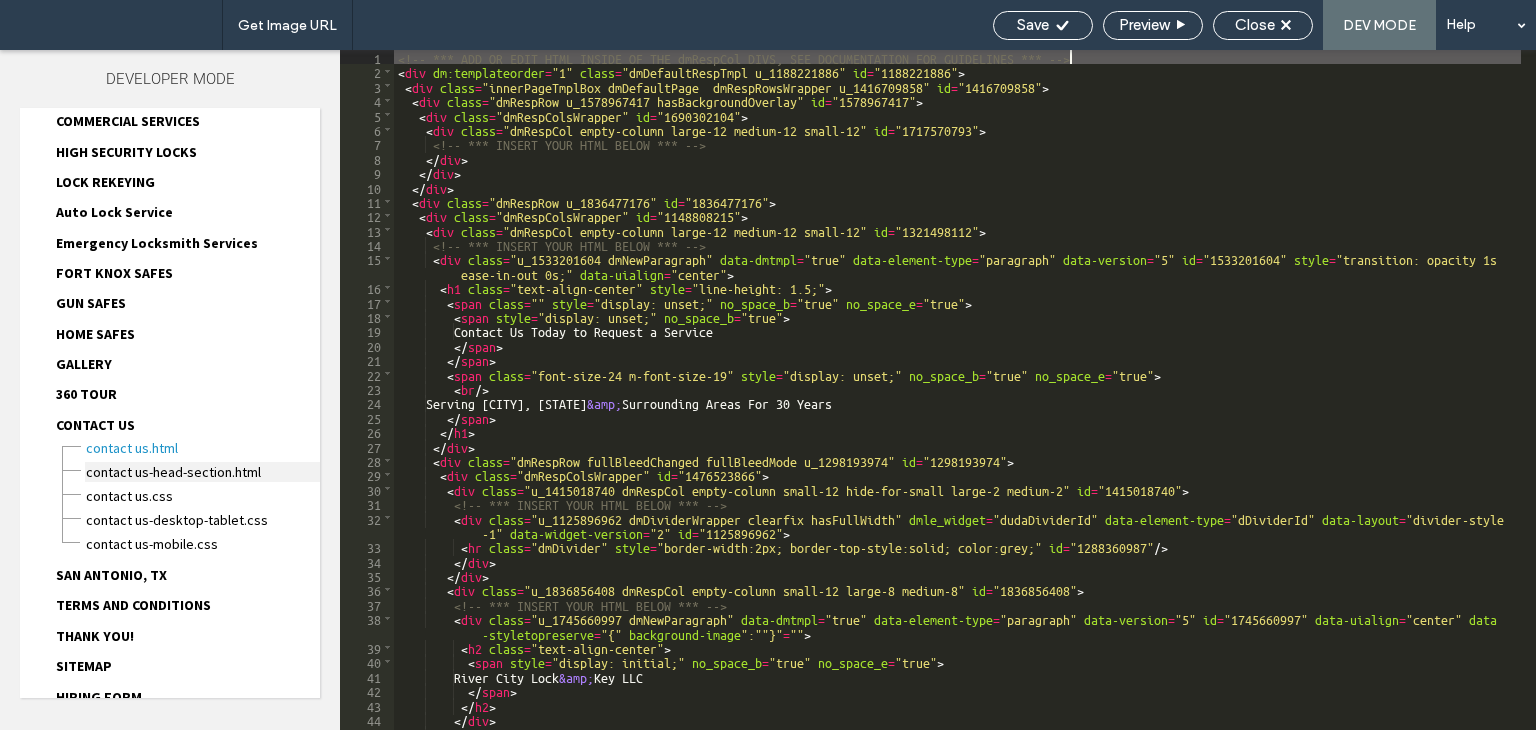 click on "CONTACT US-head-section.html" at bounding box center [202, 472] 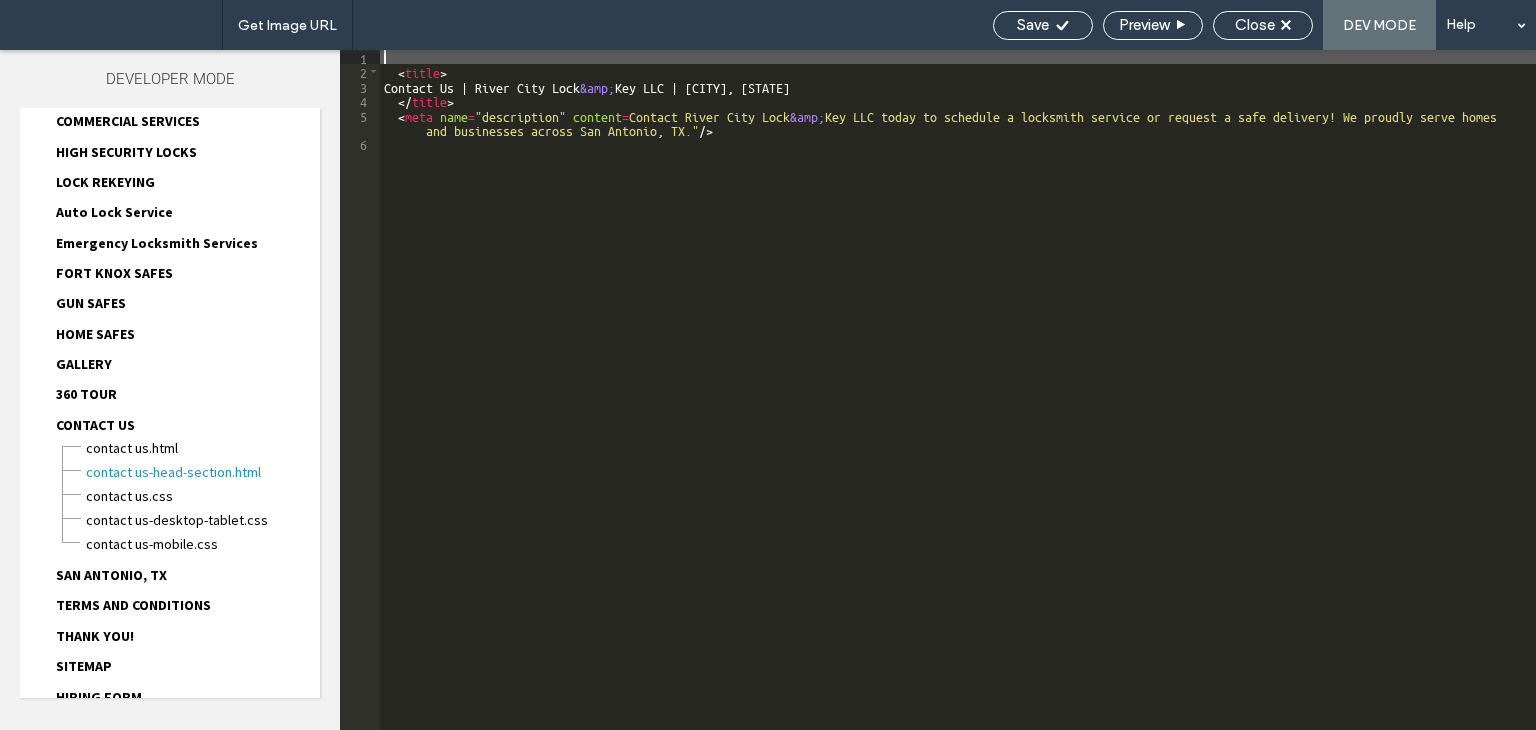 click on "< title >     Contact Us | River City Lock  &amp;  Key LLC | San Antonio, TX    </ title >    < meta   name = "description"   content = "Contact River City Lock  &amp;  Key LLC today to schedule a locksmith service or request a safe delivery! We proudly serve homes         and businesses across San Antonio, TX." />" at bounding box center [958, 404] 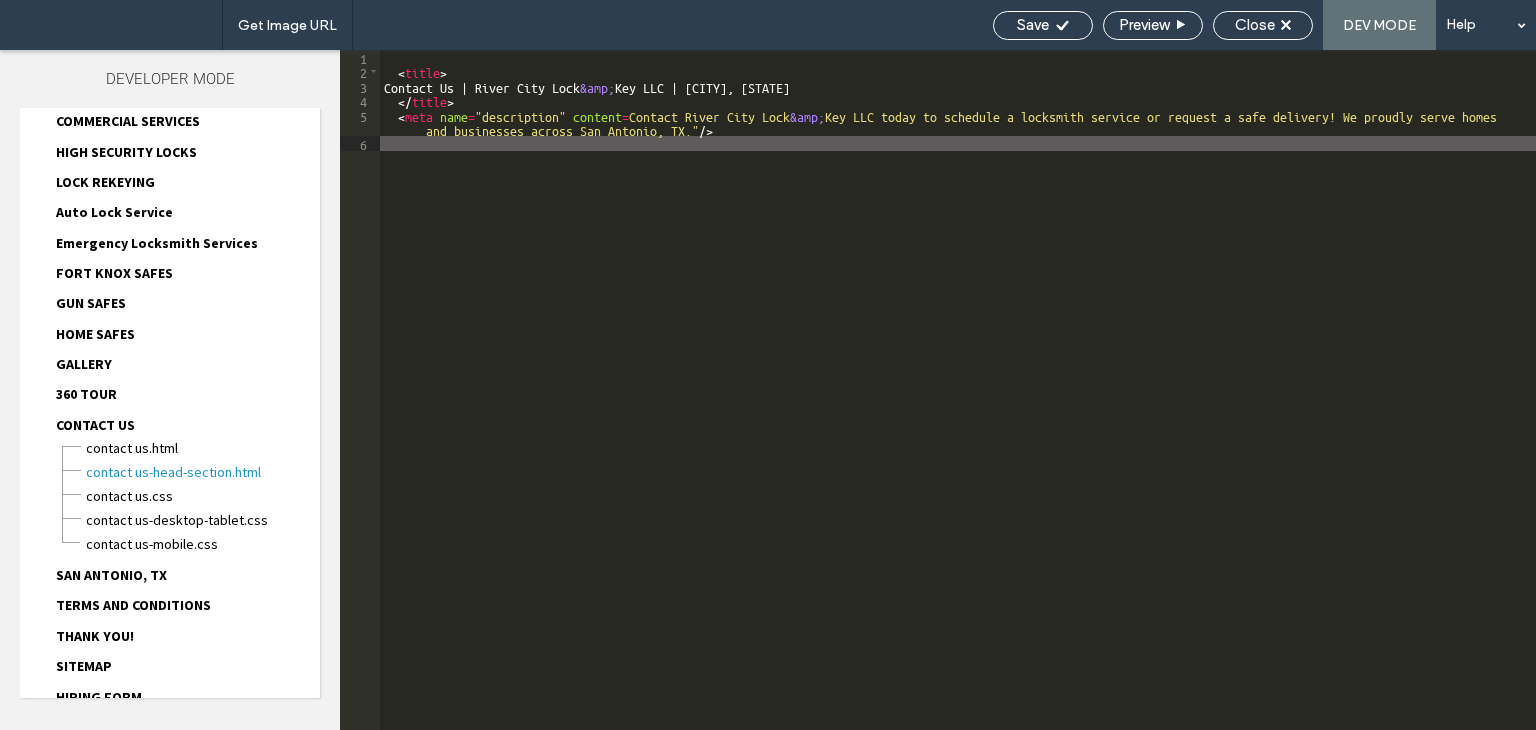 type on "**" 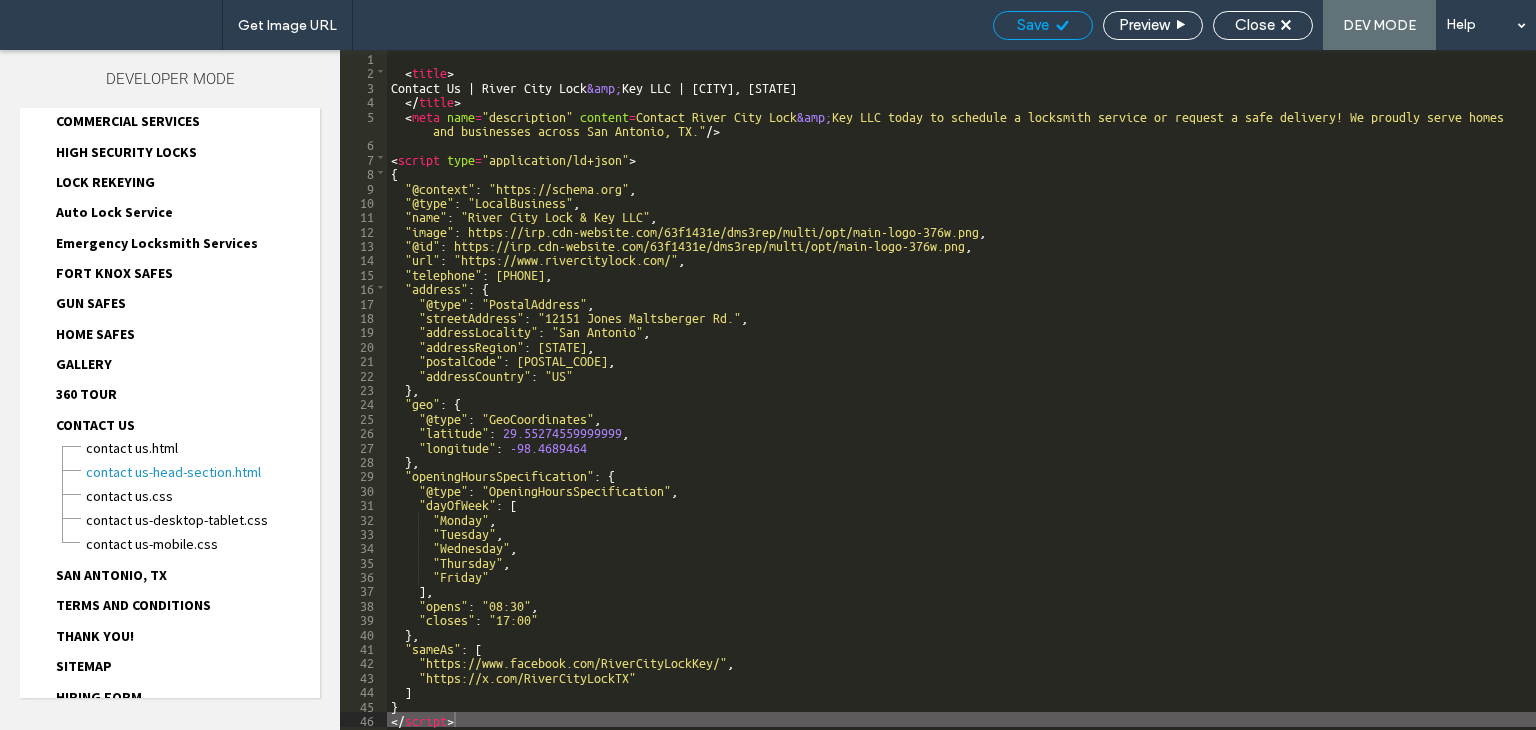 click on "Save" at bounding box center (1033, 25) 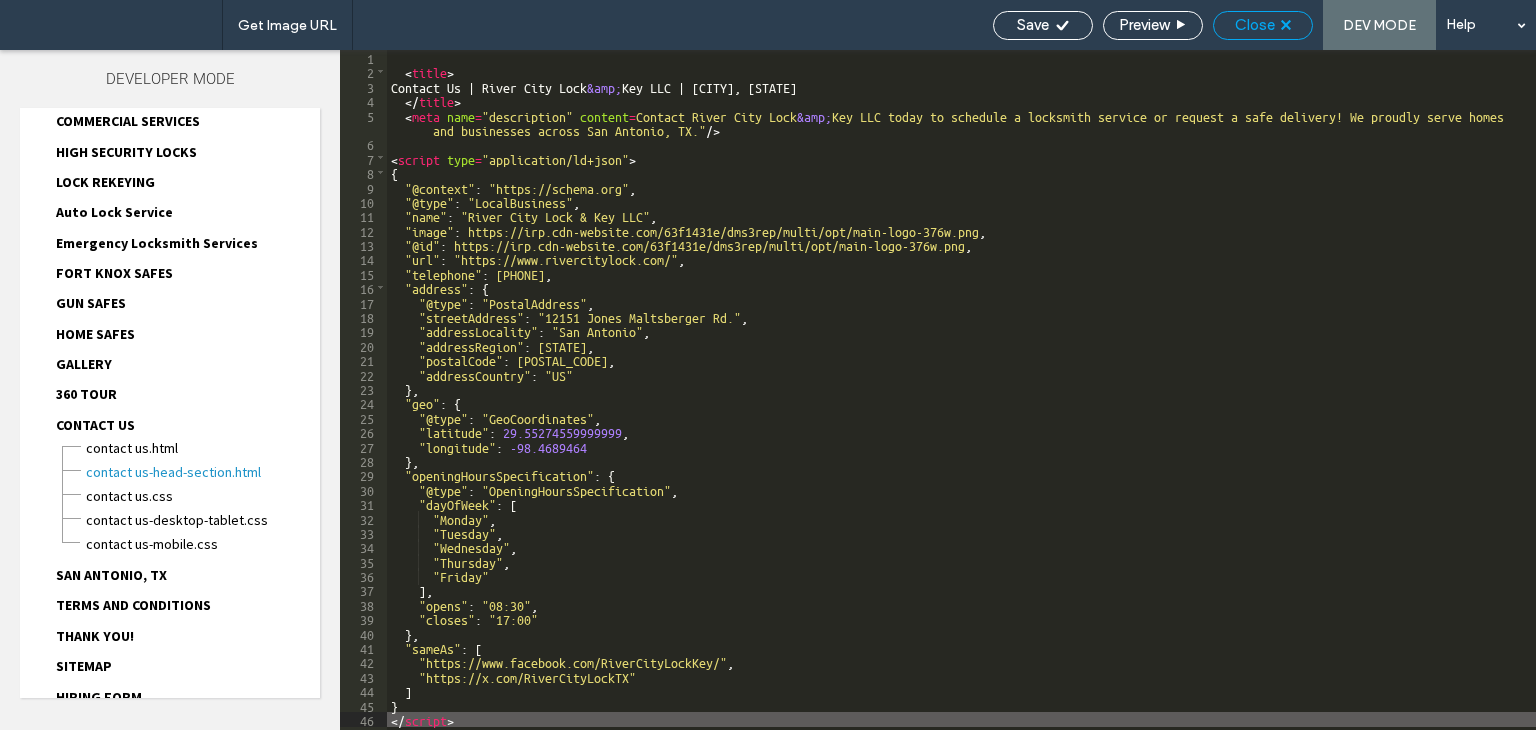 scroll, scrollTop: 0, scrollLeft: 0, axis: both 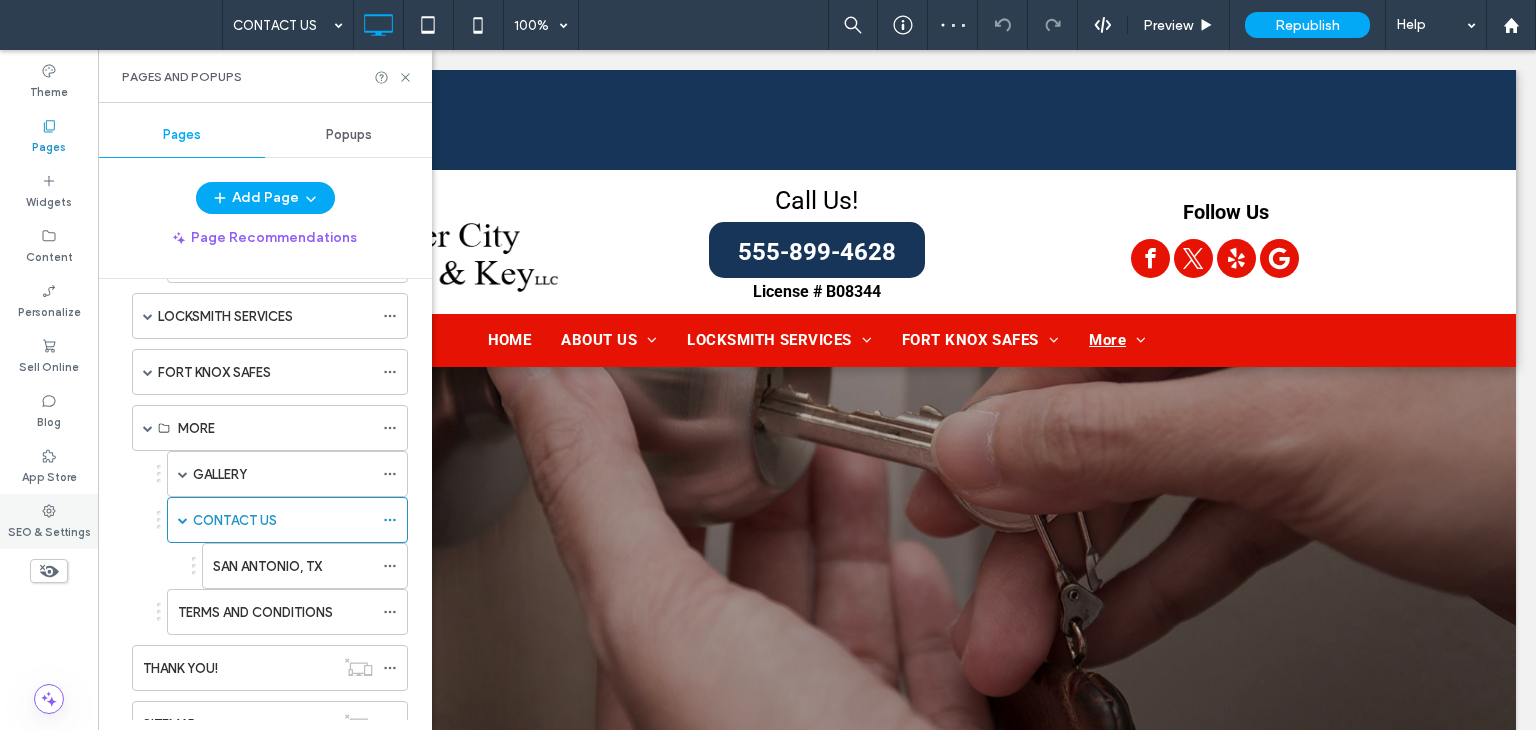 click on "SEO & Settings" at bounding box center (49, 530) 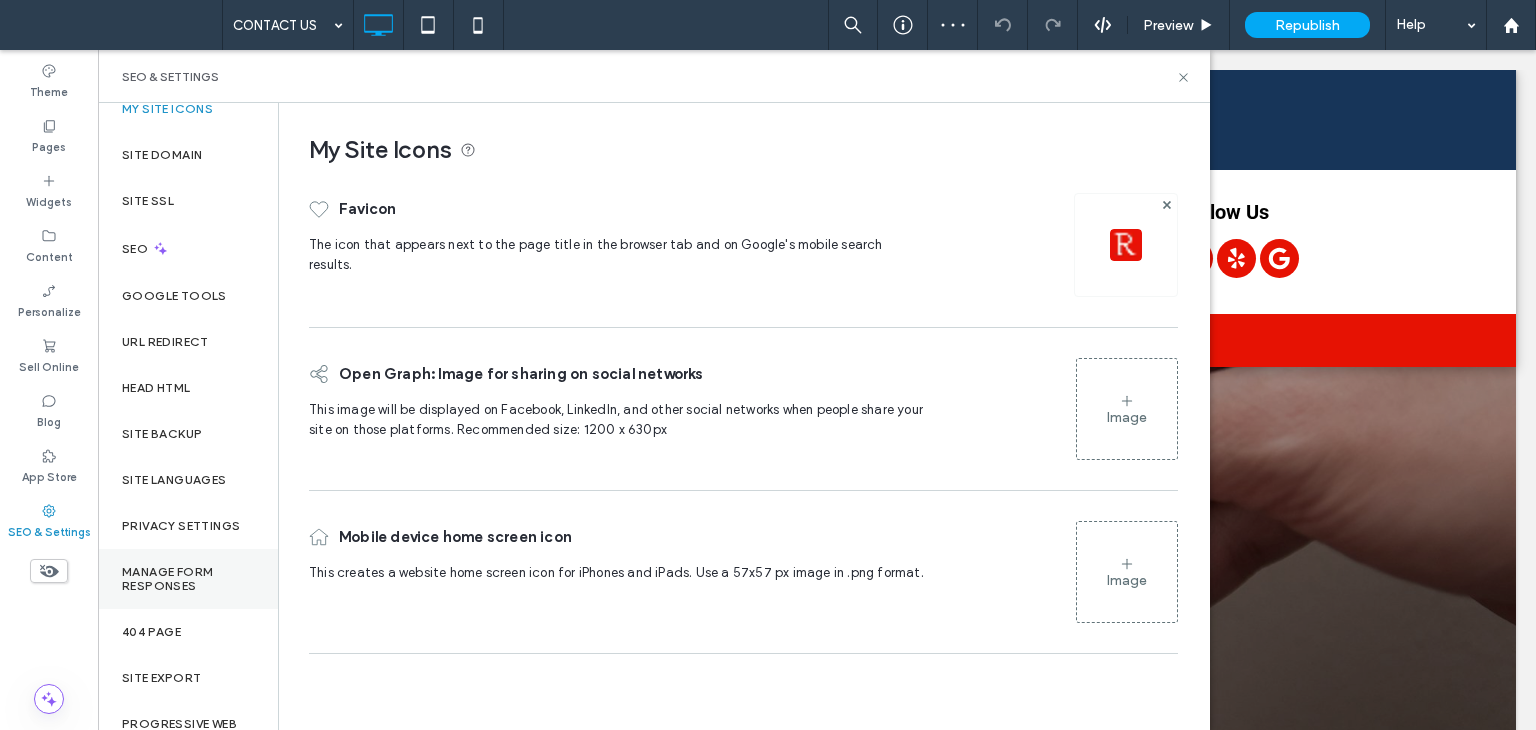 scroll, scrollTop: 48, scrollLeft: 0, axis: vertical 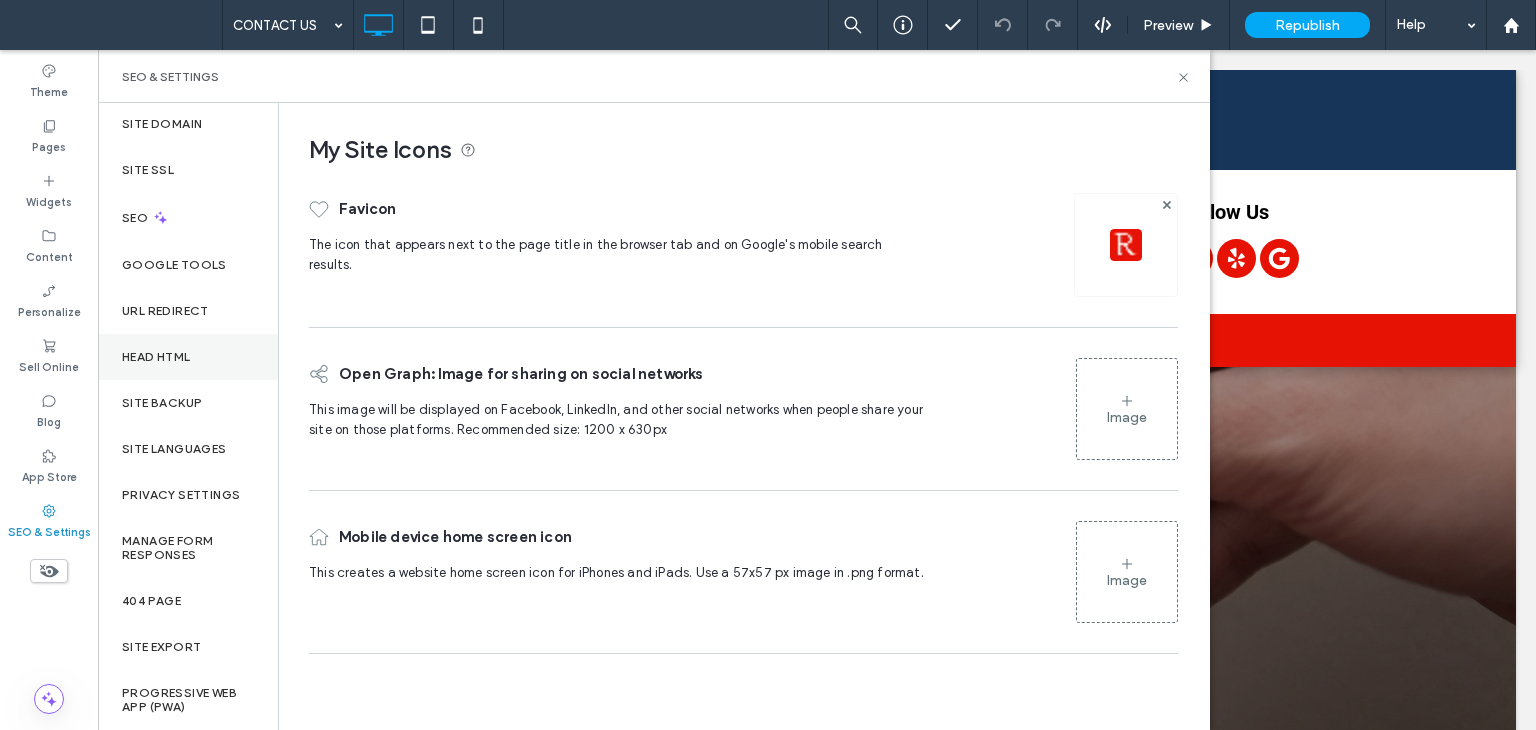 click on "Head HTML" at bounding box center [156, 357] 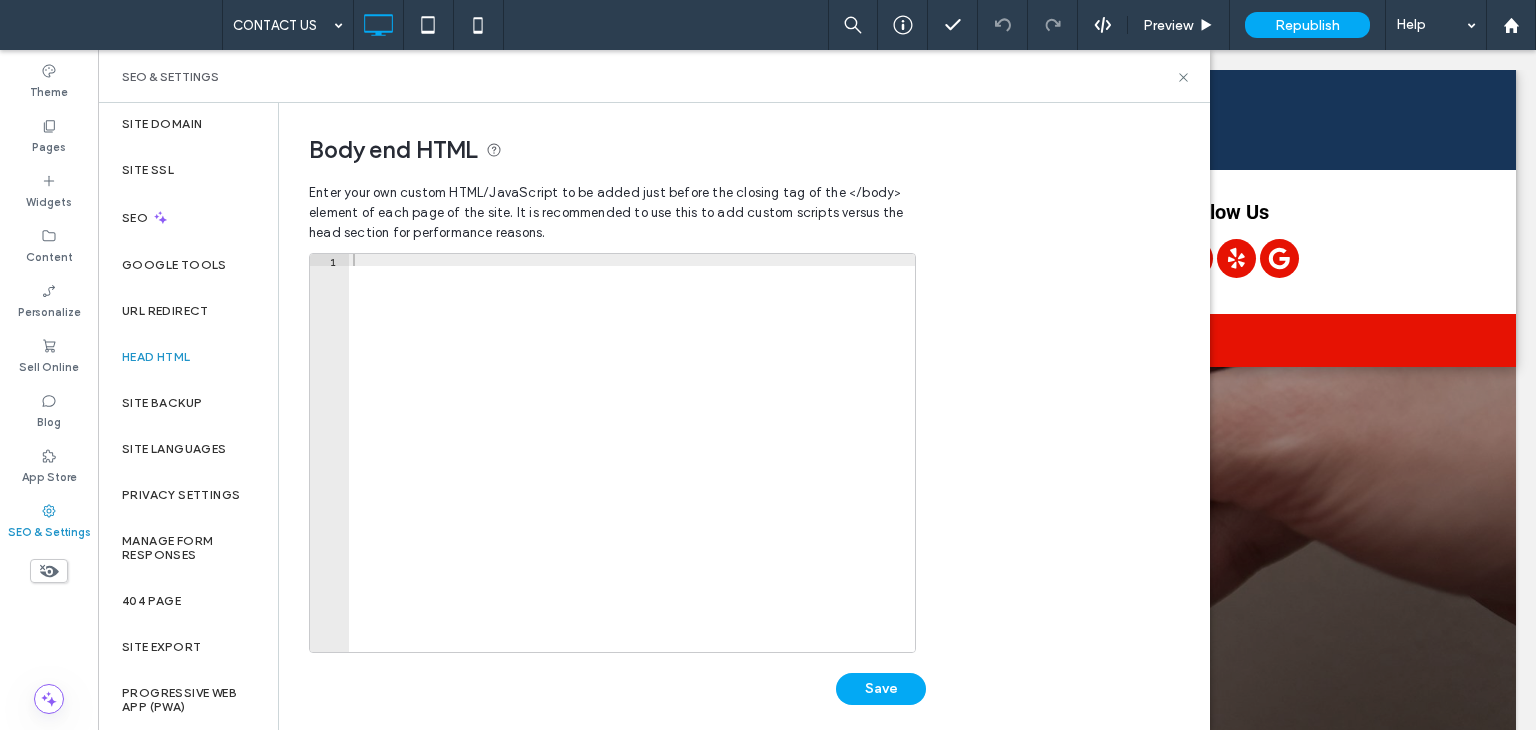 scroll, scrollTop: 640, scrollLeft: 0, axis: vertical 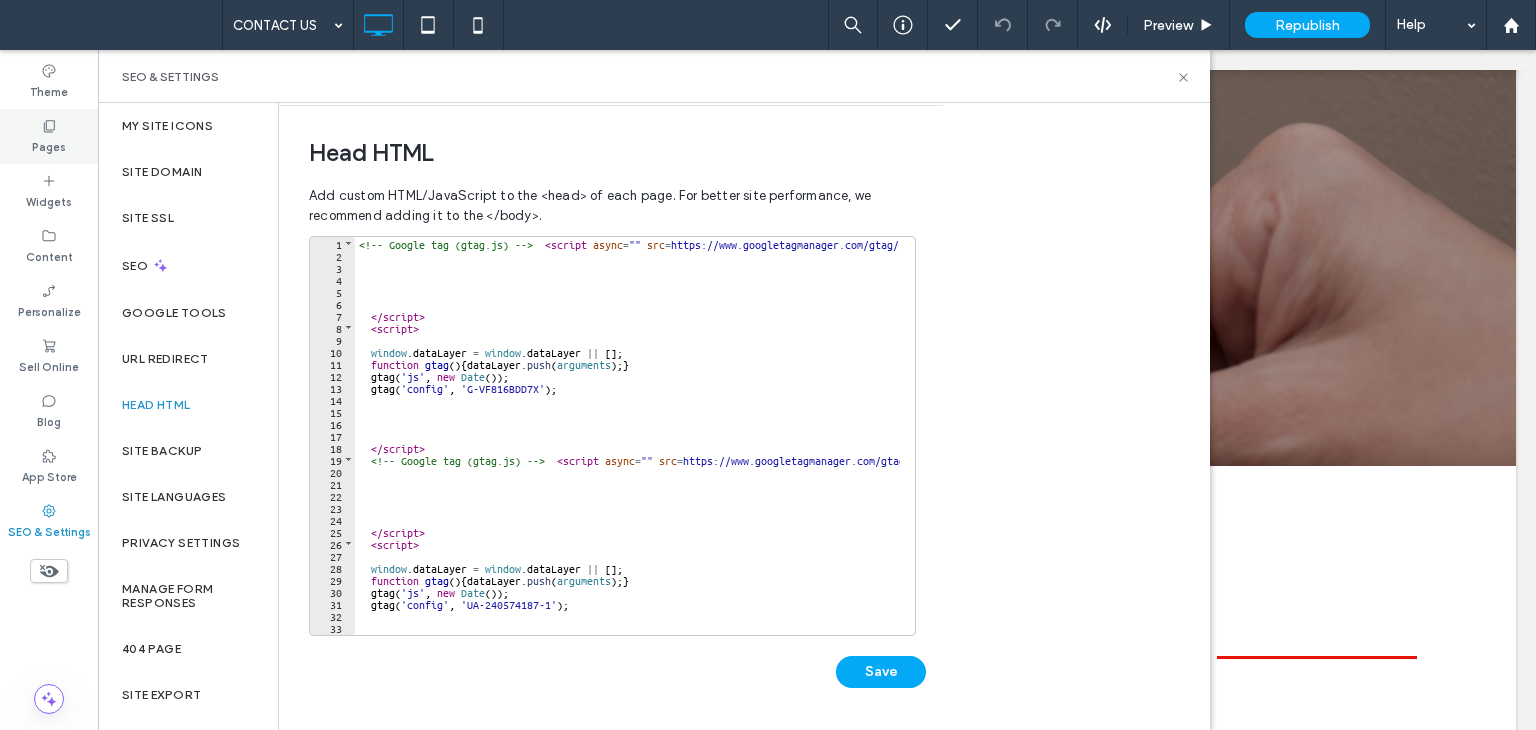 click on "Pages" at bounding box center [49, 145] 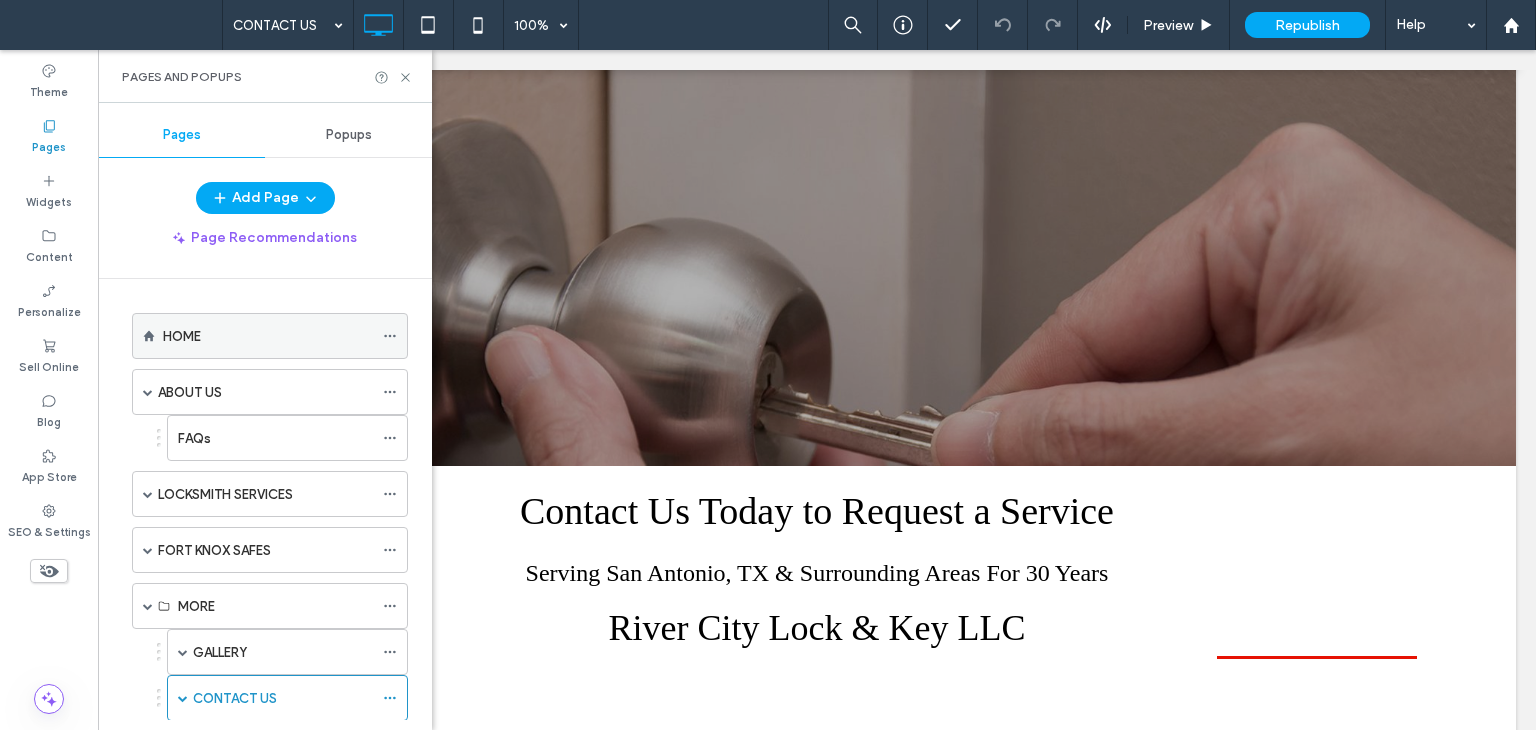 click on "HOME" at bounding box center [182, 336] 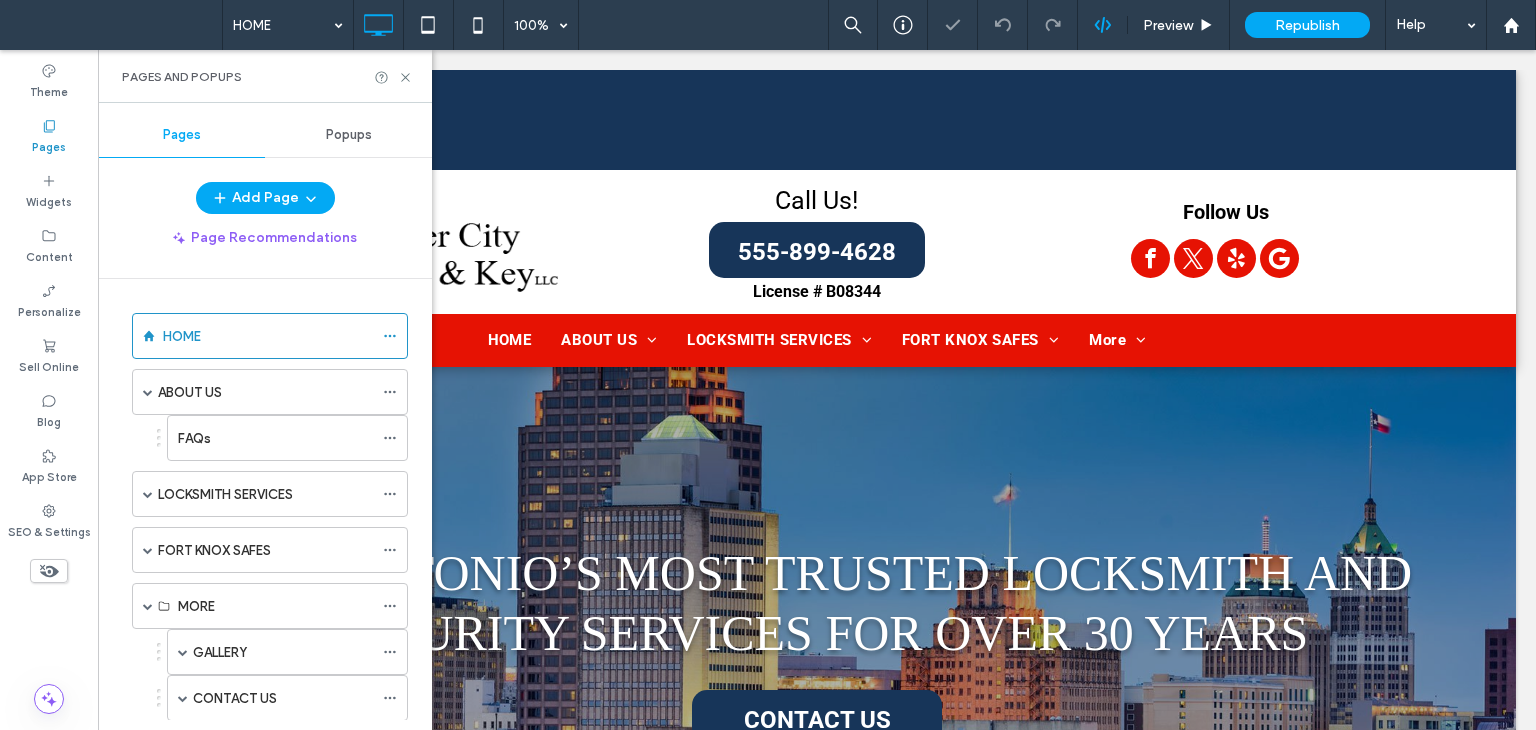 scroll, scrollTop: 0, scrollLeft: 0, axis: both 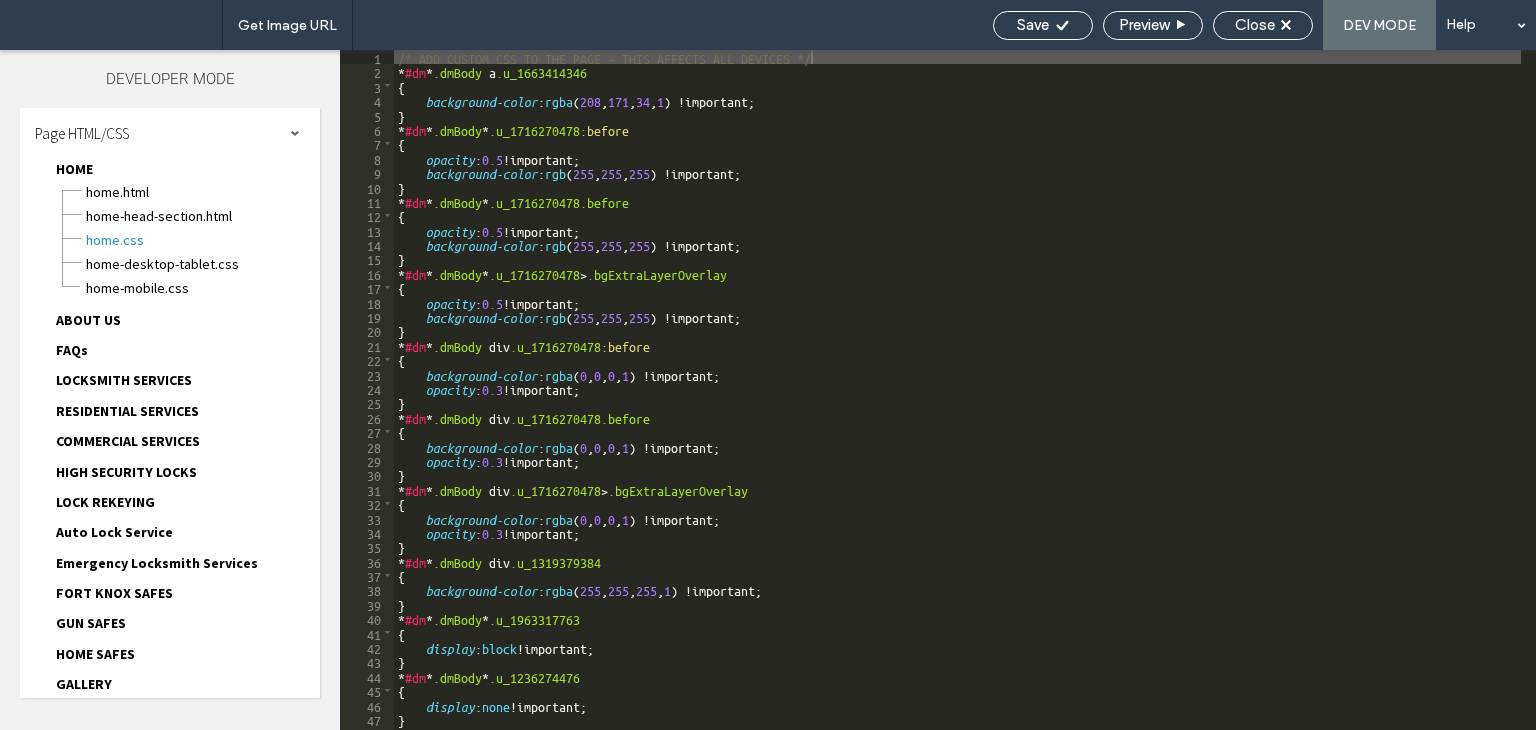 click on "HOME-head-section.html" at bounding box center [202, 214] 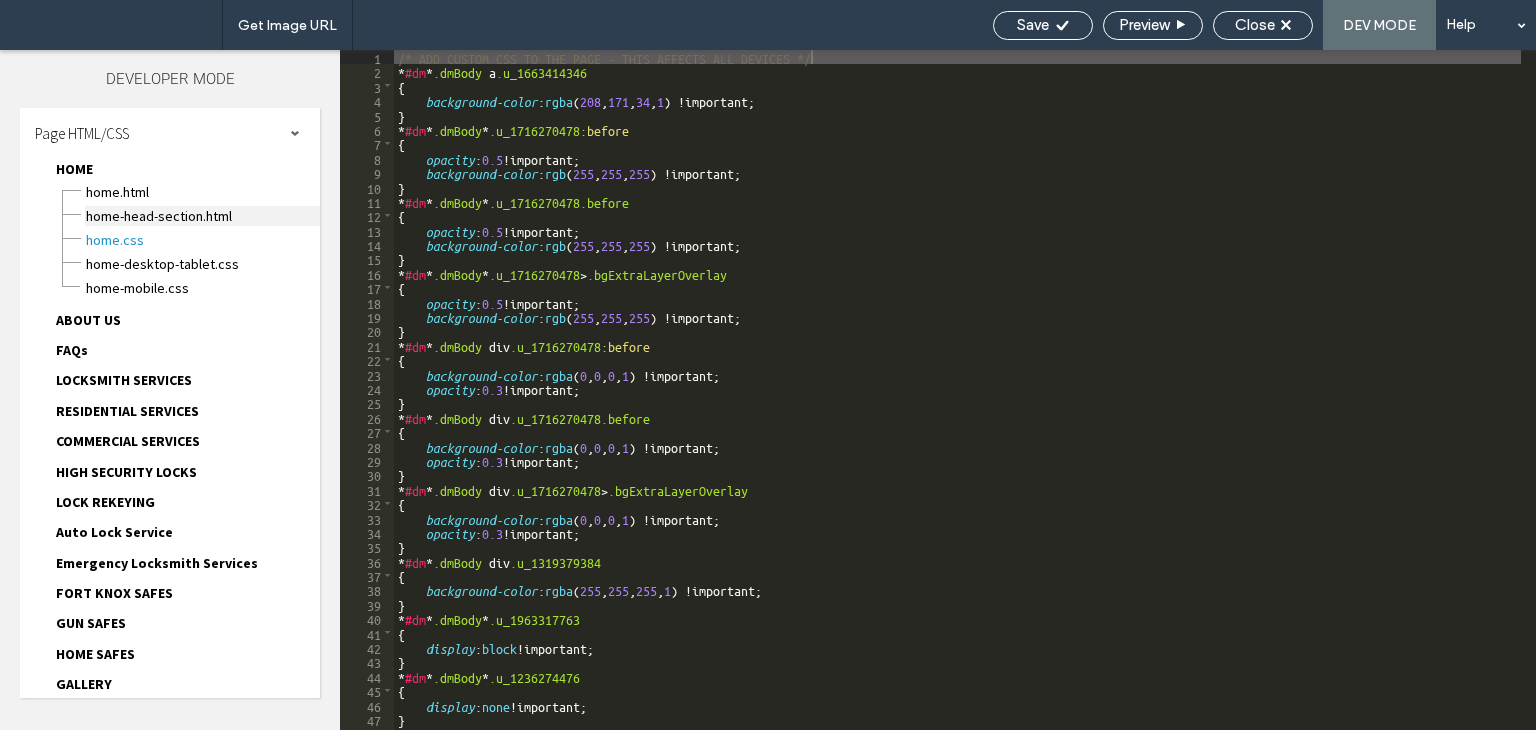 click on "HOME-head-section.html" at bounding box center (202, 216) 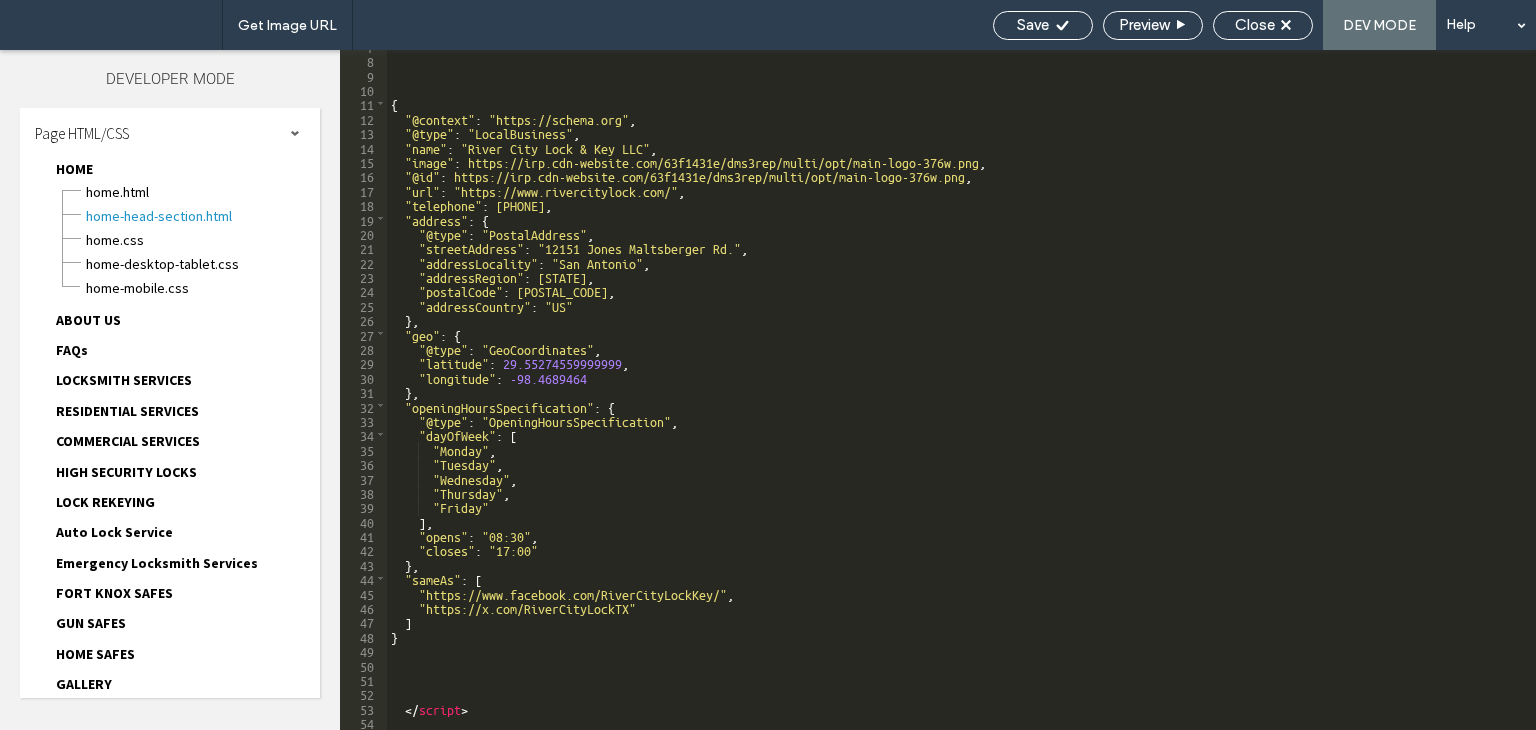 scroll, scrollTop: 0, scrollLeft: 0, axis: both 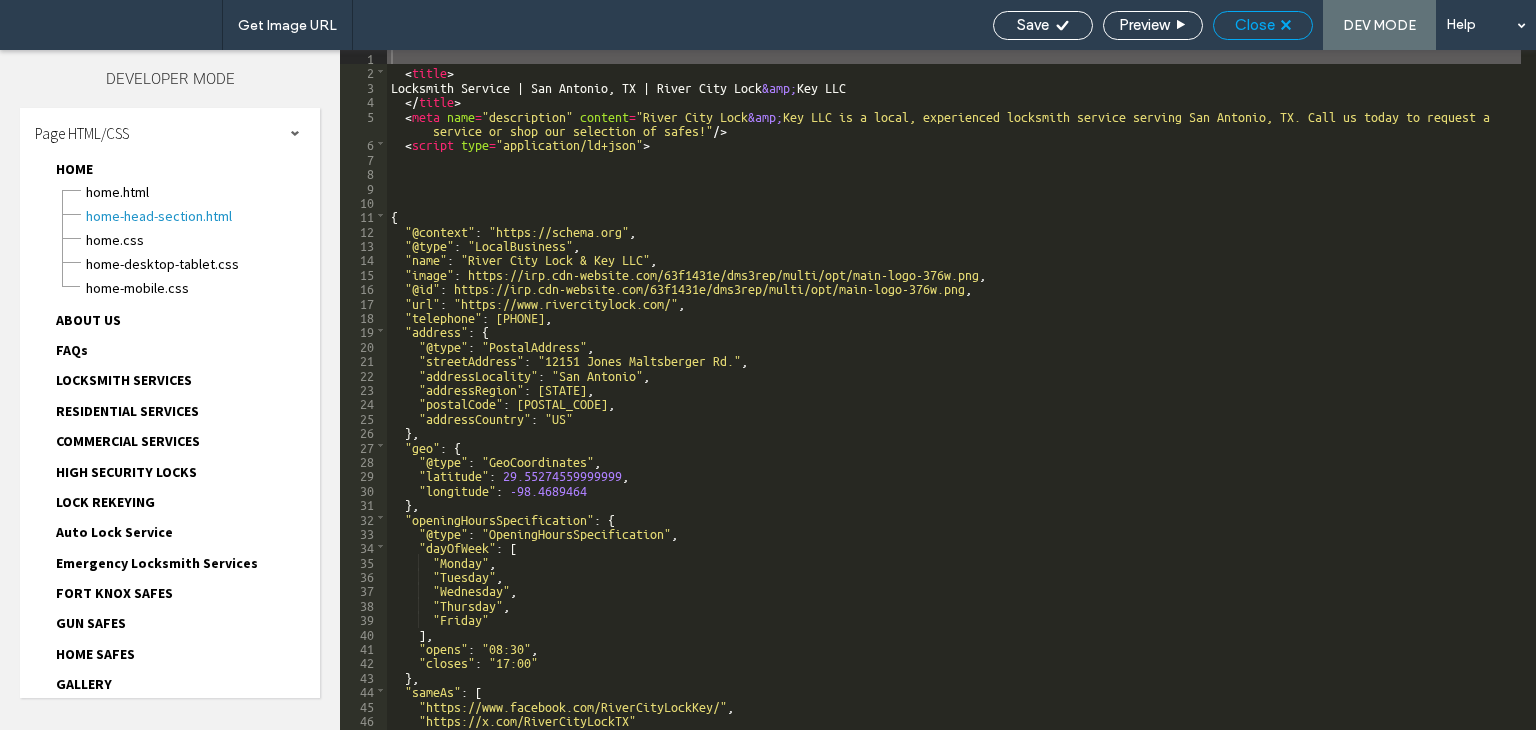 click on "Close" at bounding box center (1263, 25) 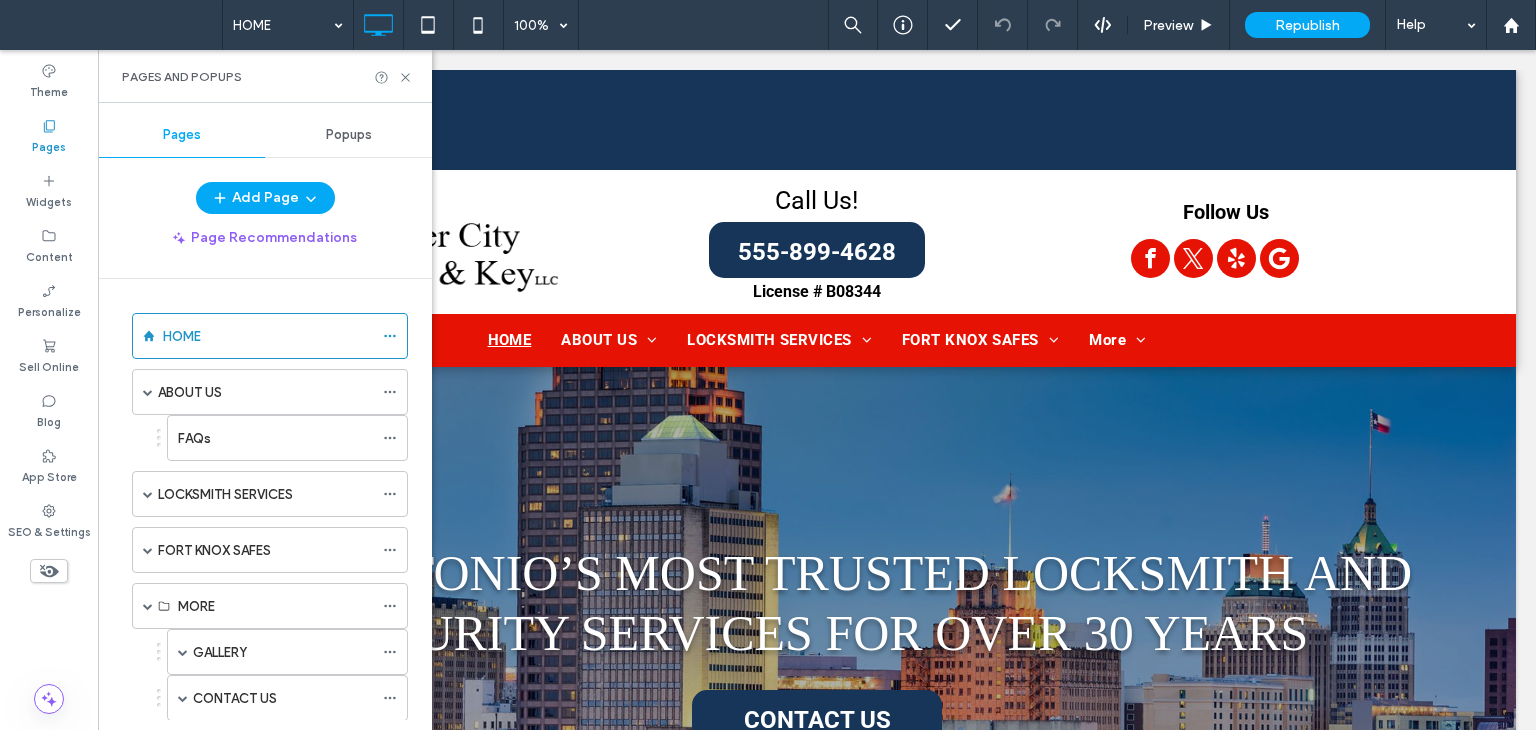 drag, startPoint x: 196, startPoint y: 441, endPoint x: 215, endPoint y: 440, distance: 19.026299 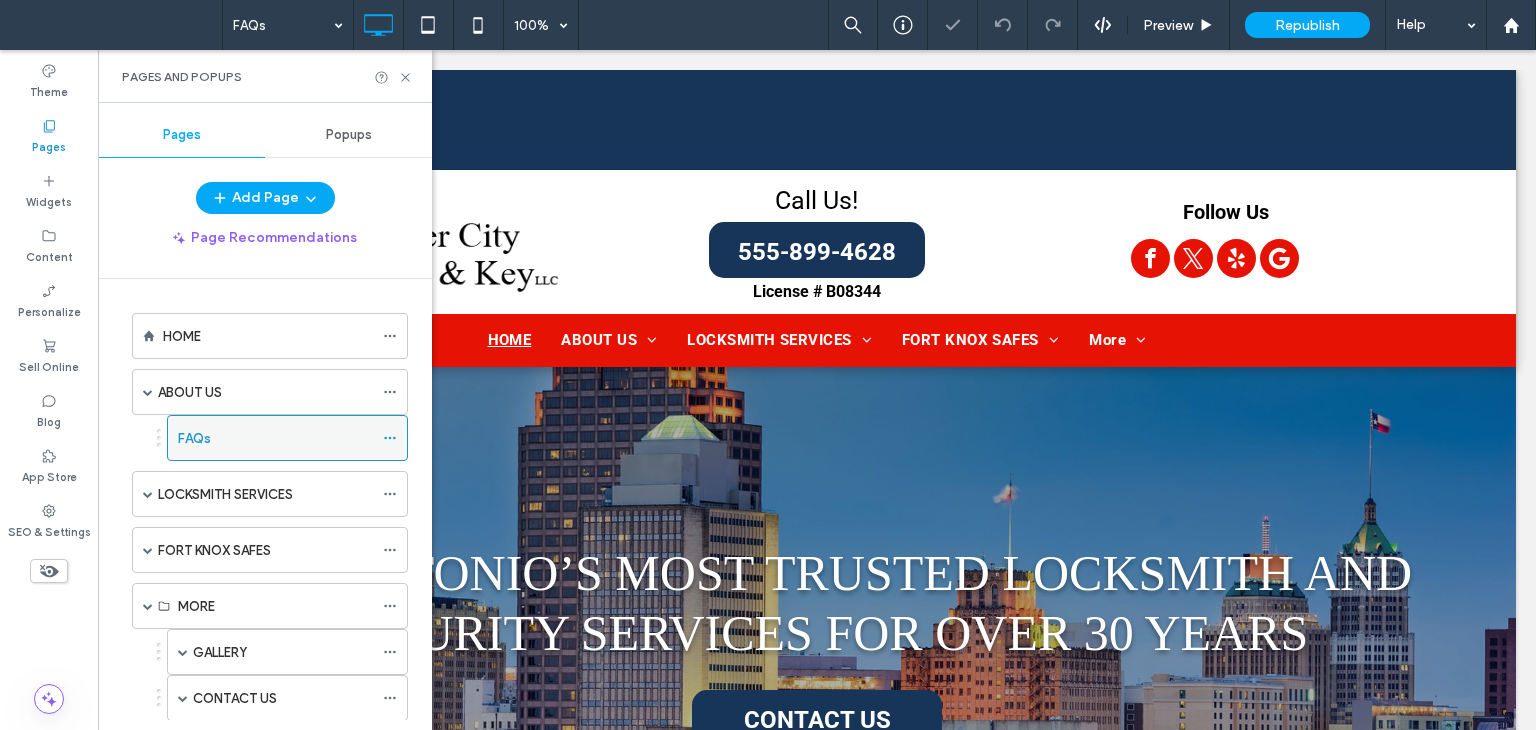 click 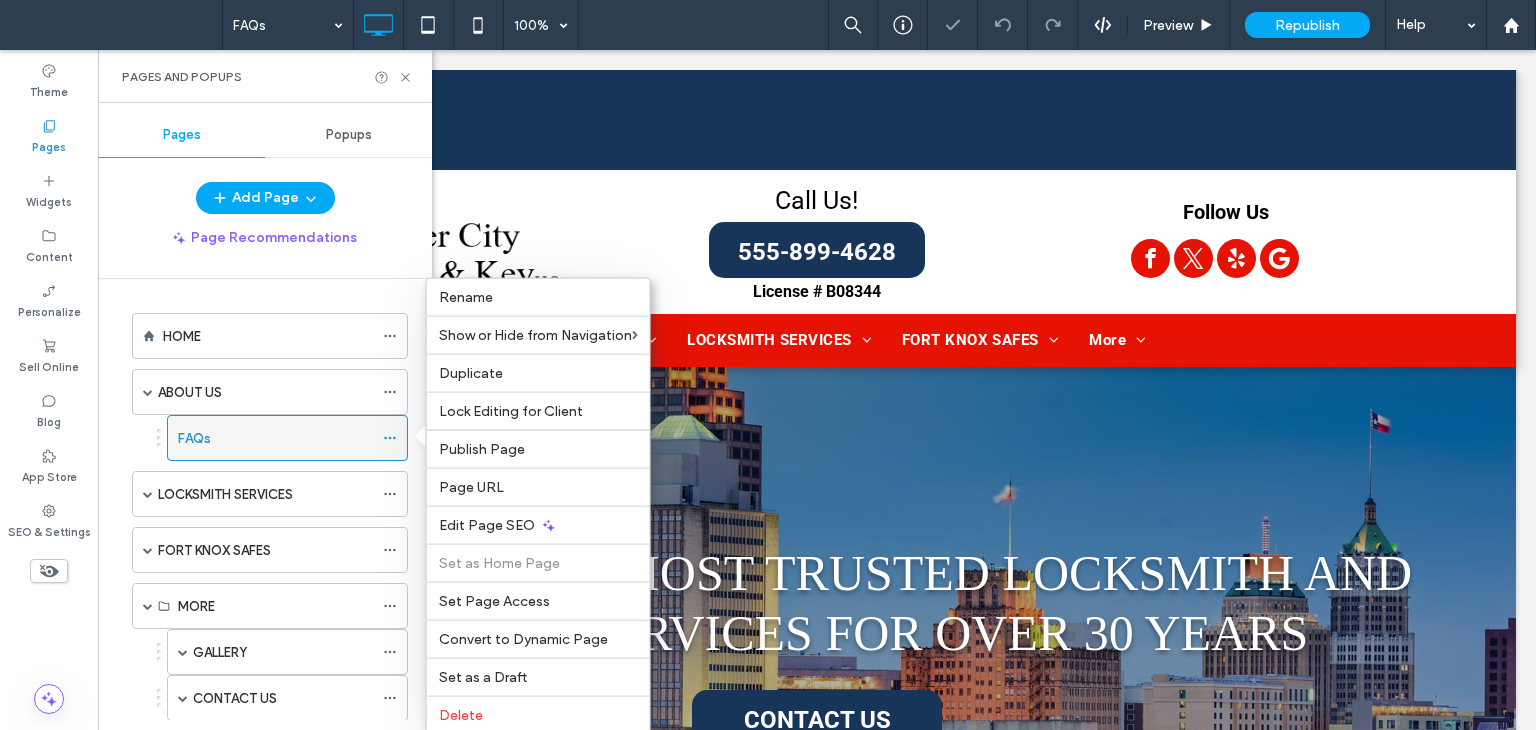 click 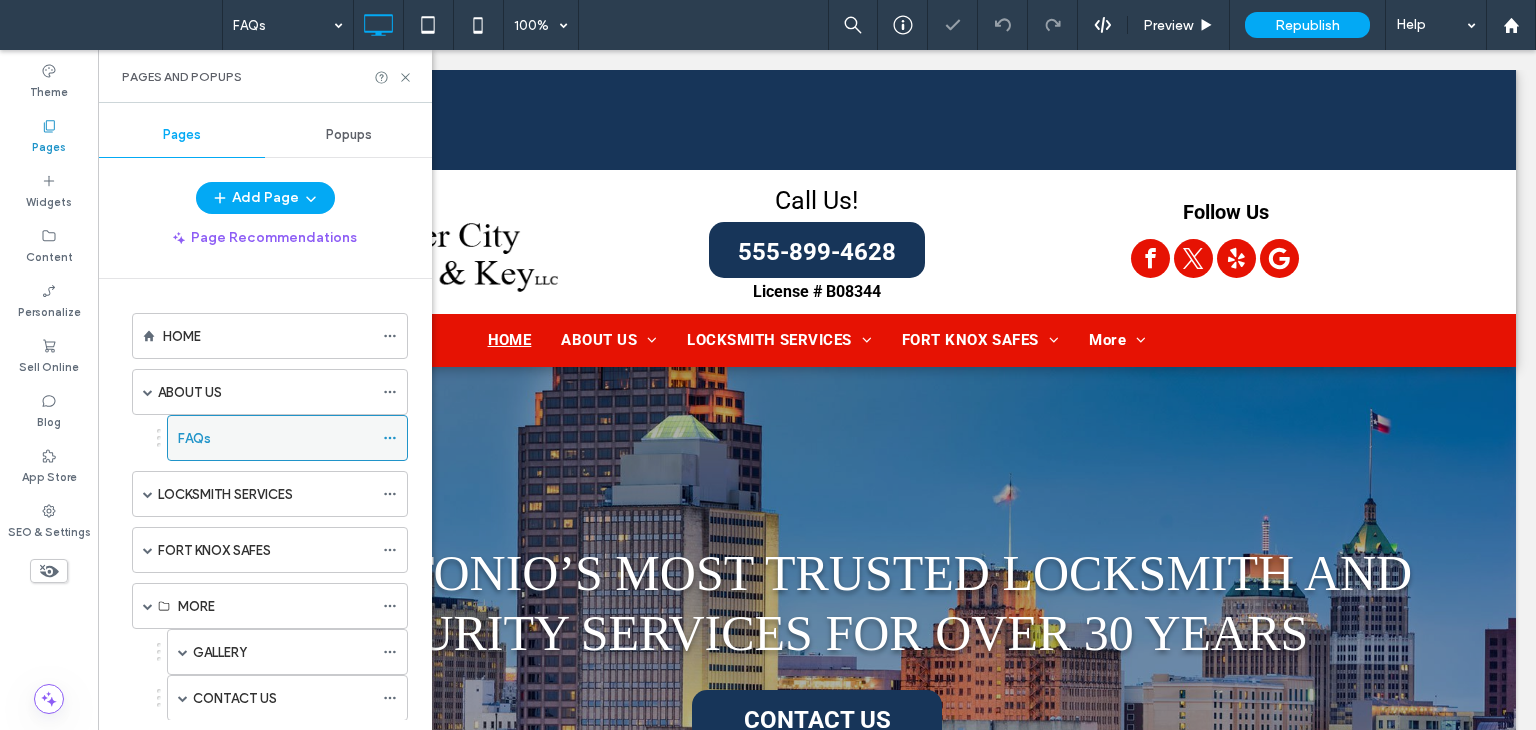 click 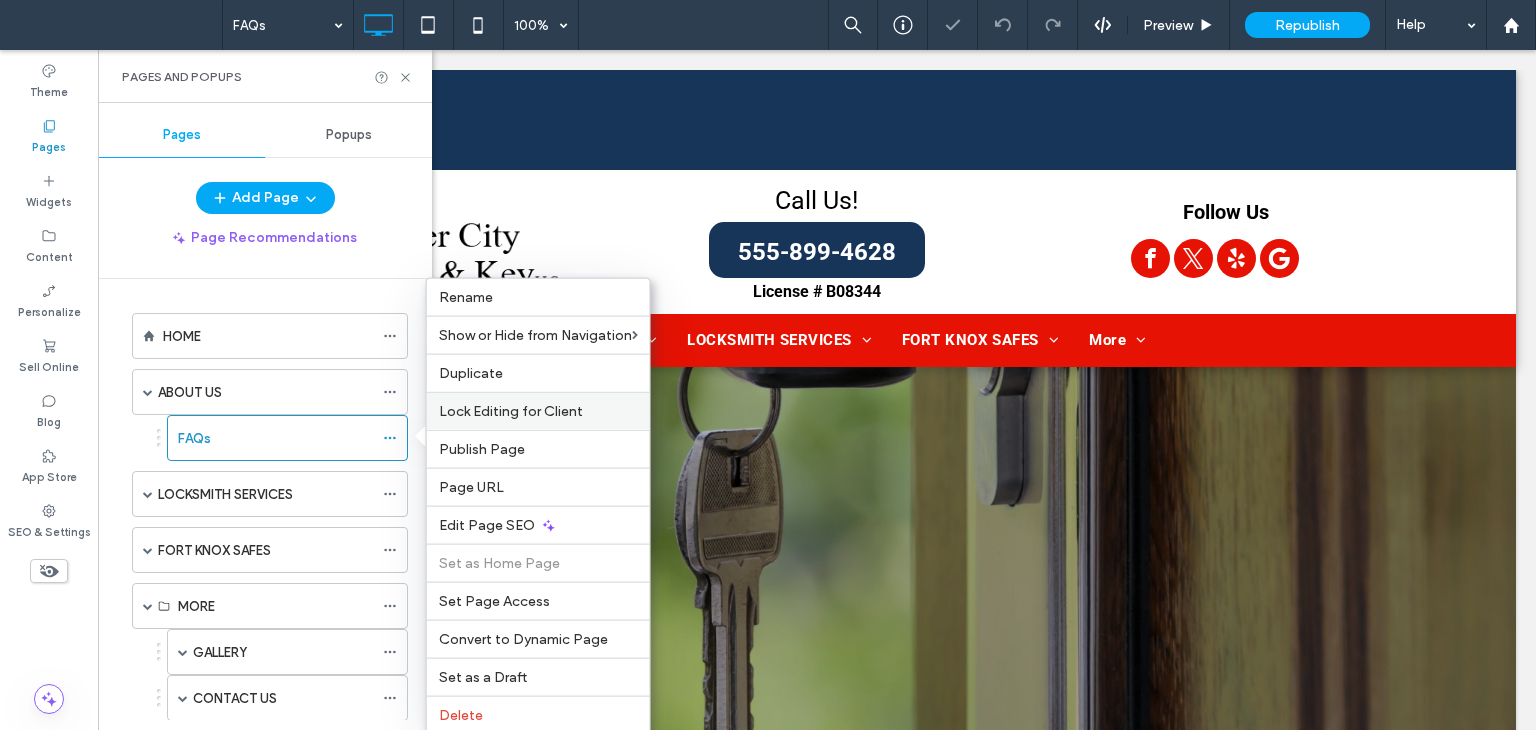 scroll, scrollTop: 0, scrollLeft: 0, axis: both 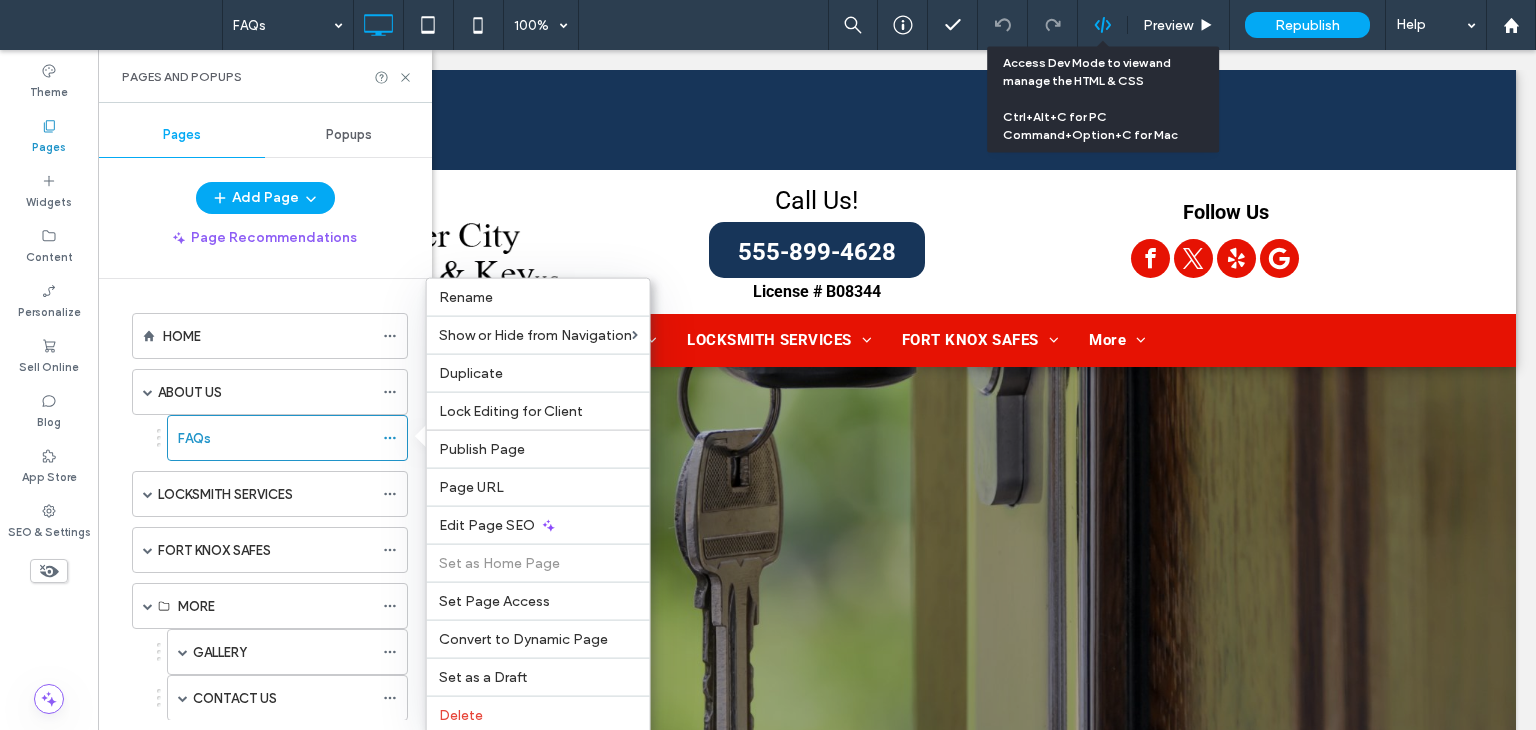 click 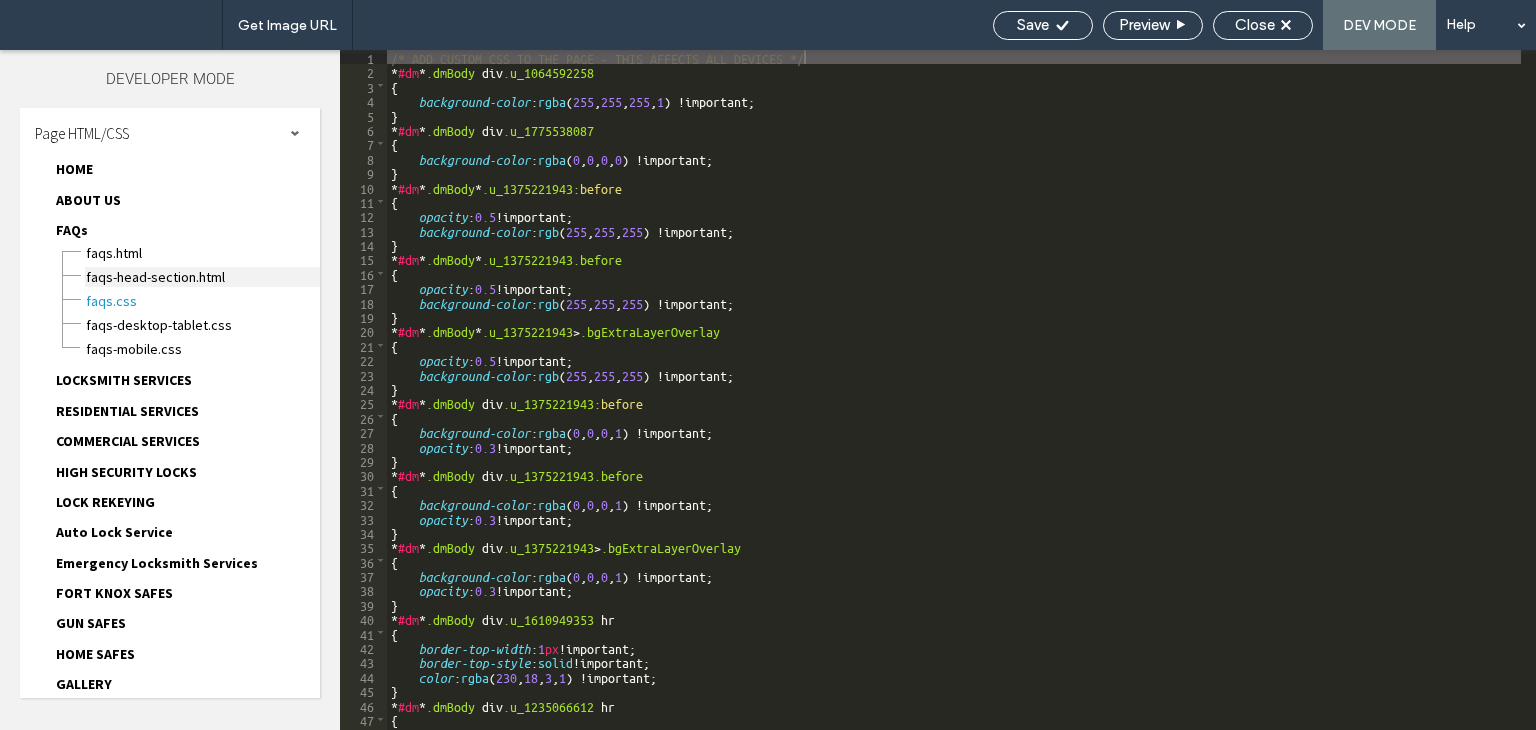 click on "FAQs-head-section.html" at bounding box center (202, 277) 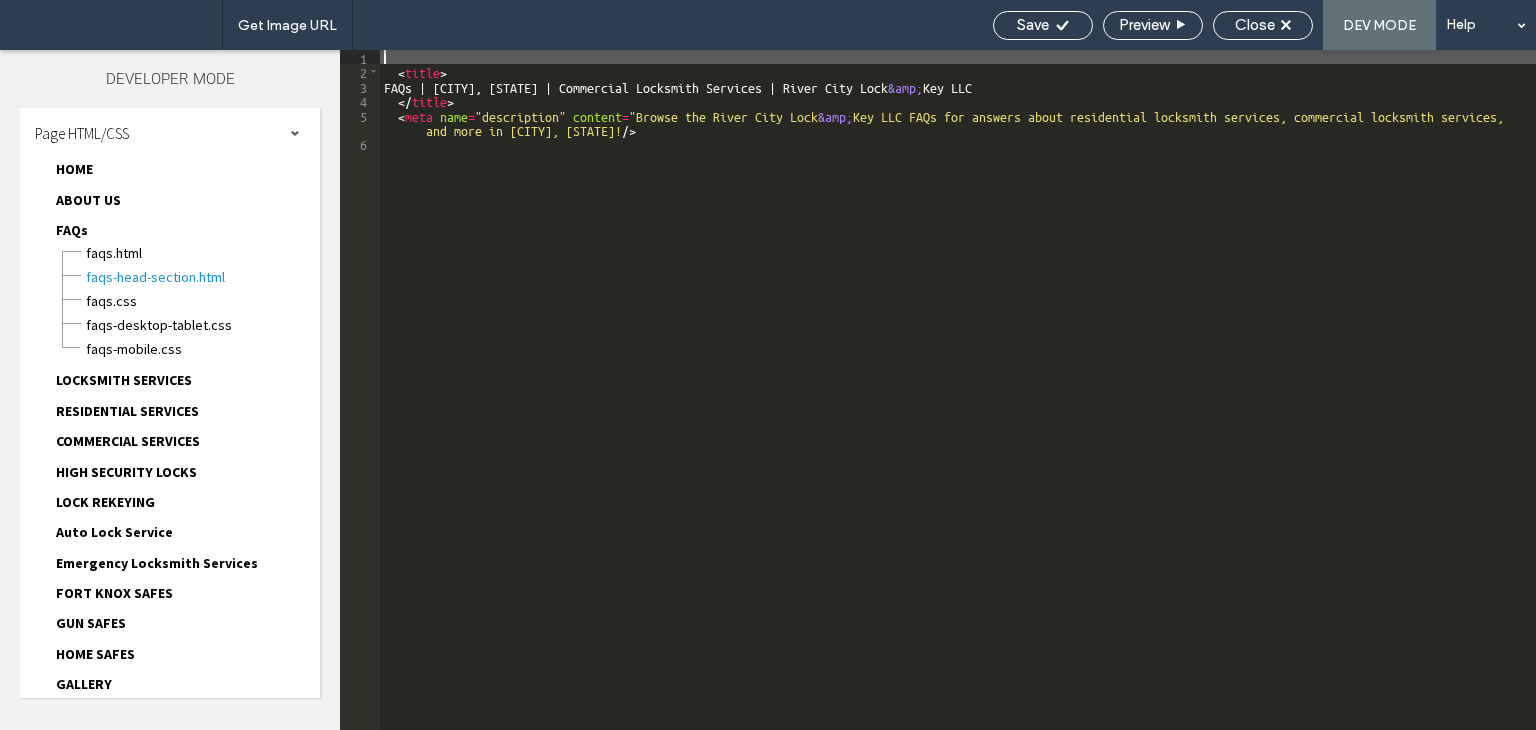 click on "< title >     FAQs | San Antonio, TX | Commercial Locksmith Services | River City Lock  &amp;  Key LLC    </ title >    < meta   name = "description"   content = "Browse the River City Lock  &amp;  Key LLC FAQs for answers about residential locksmith services, commercial locksmith services,         and more in San Antonio, TX!" />" at bounding box center (958, 404) 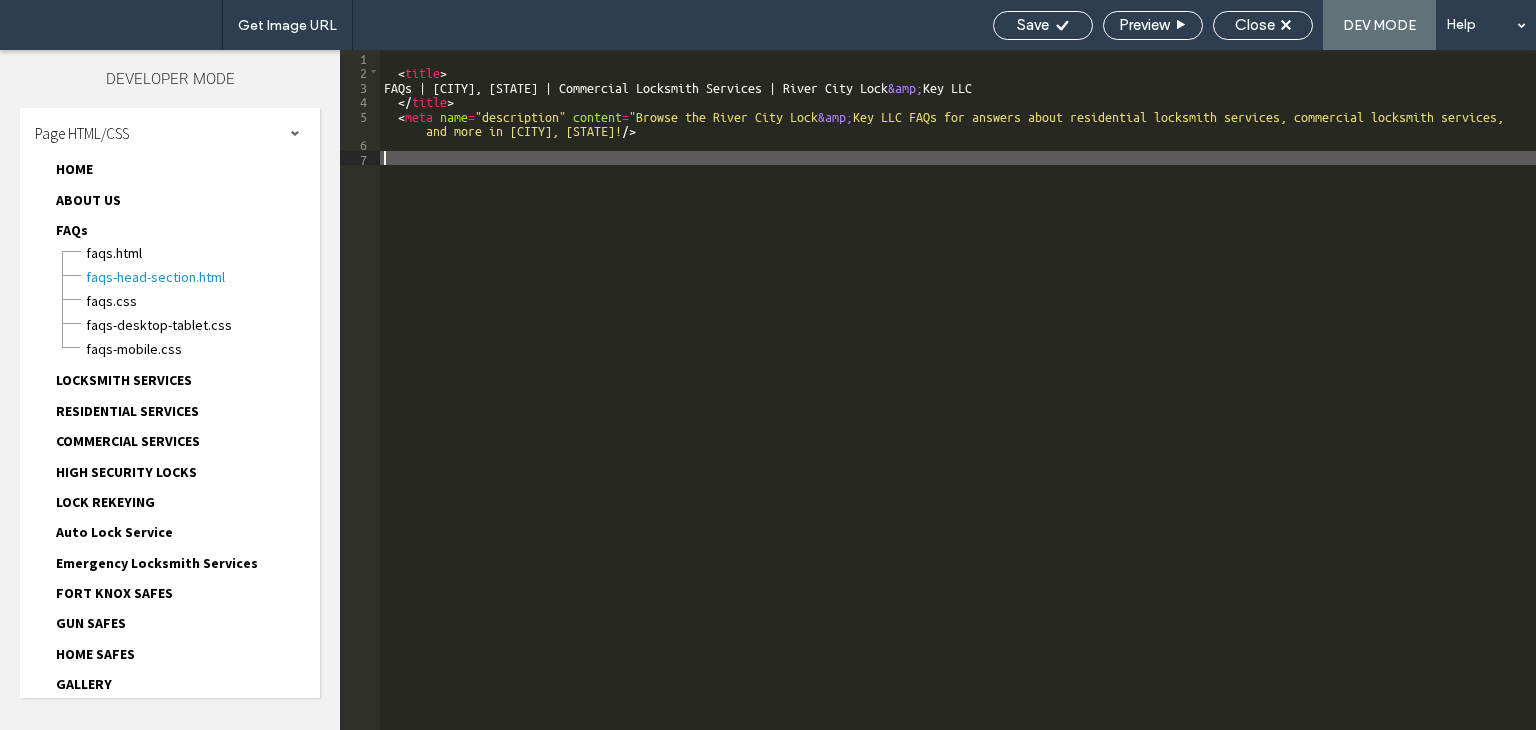 type on "**" 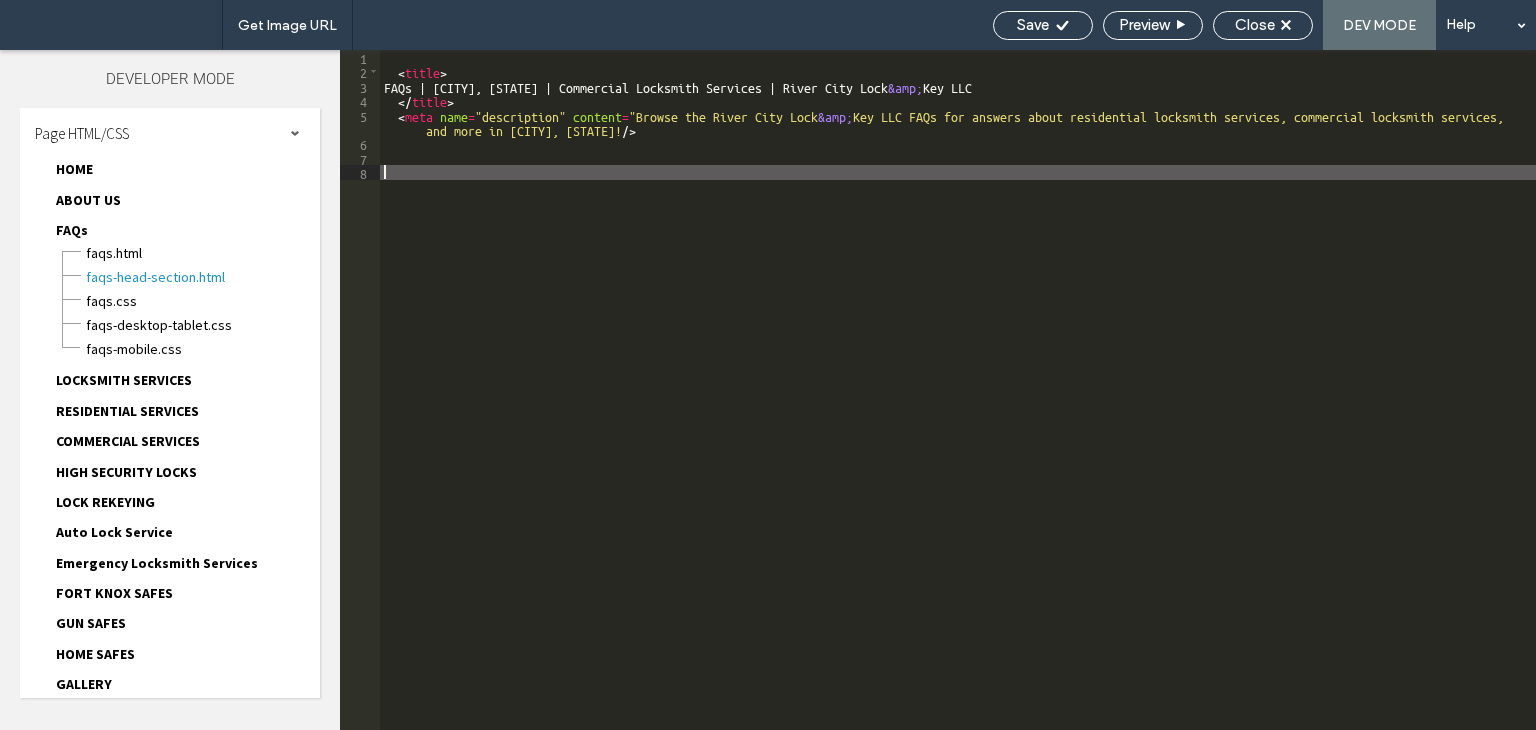 scroll, scrollTop: 673, scrollLeft: 0, axis: vertical 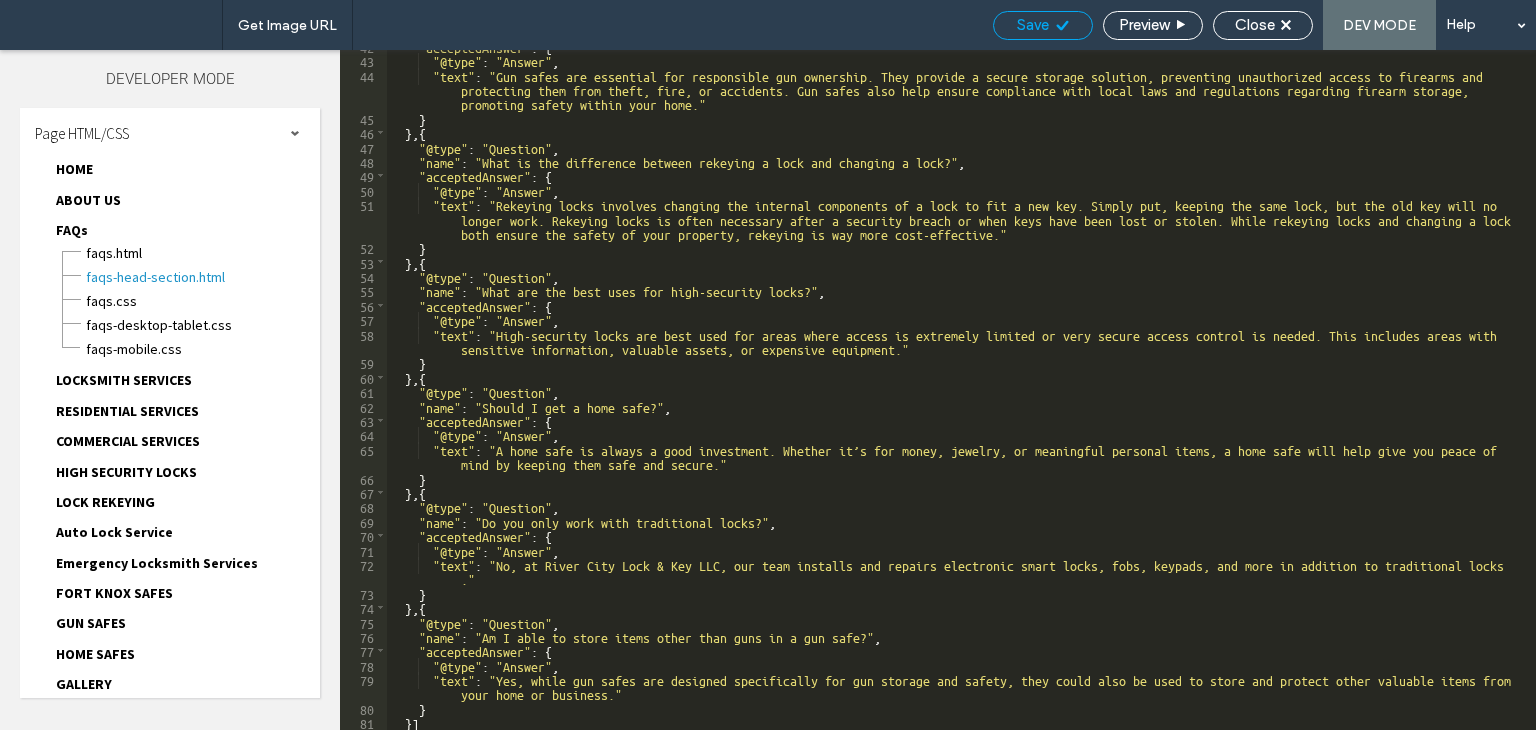 click on "Save" at bounding box center [1043, 25] 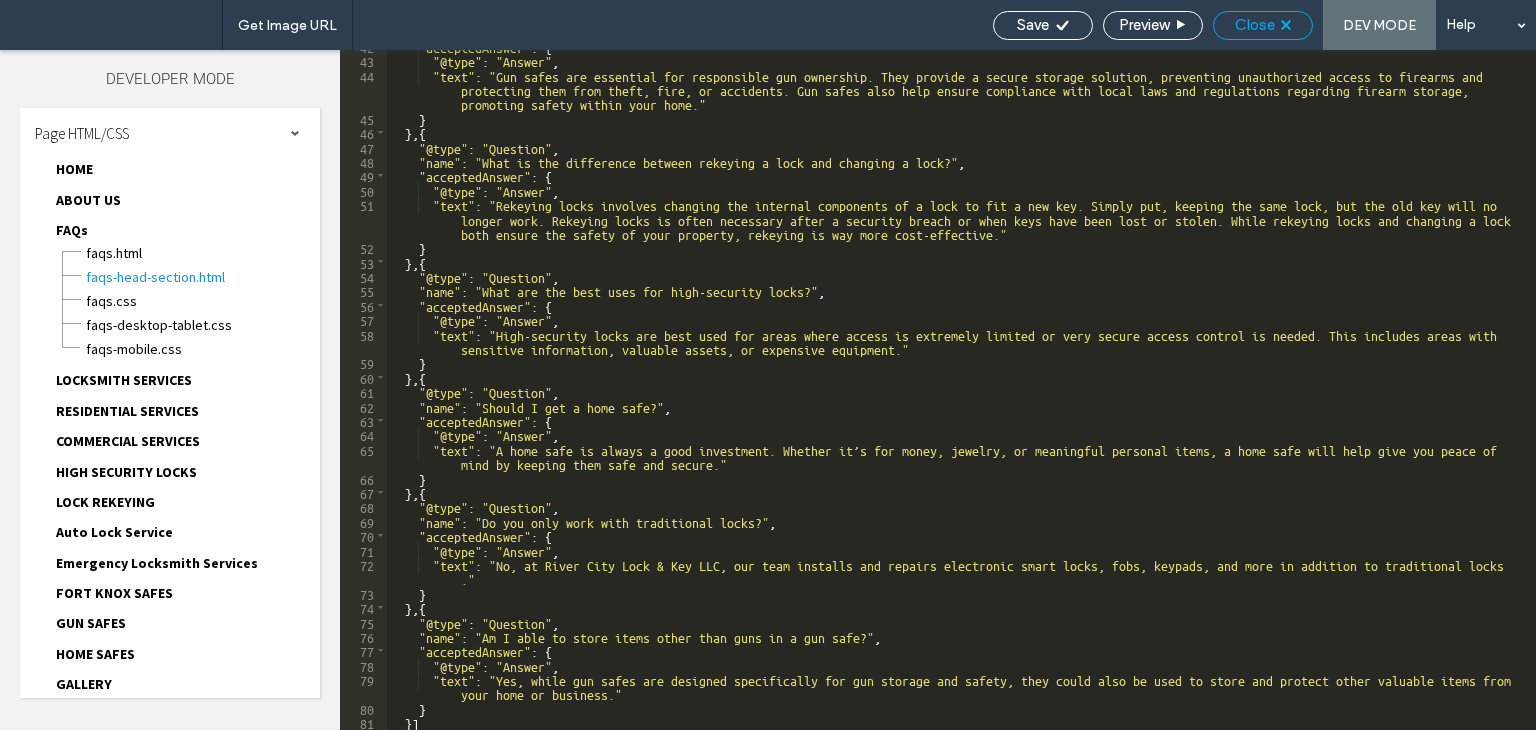 click on "Close" at bounding box center (1255, 25) 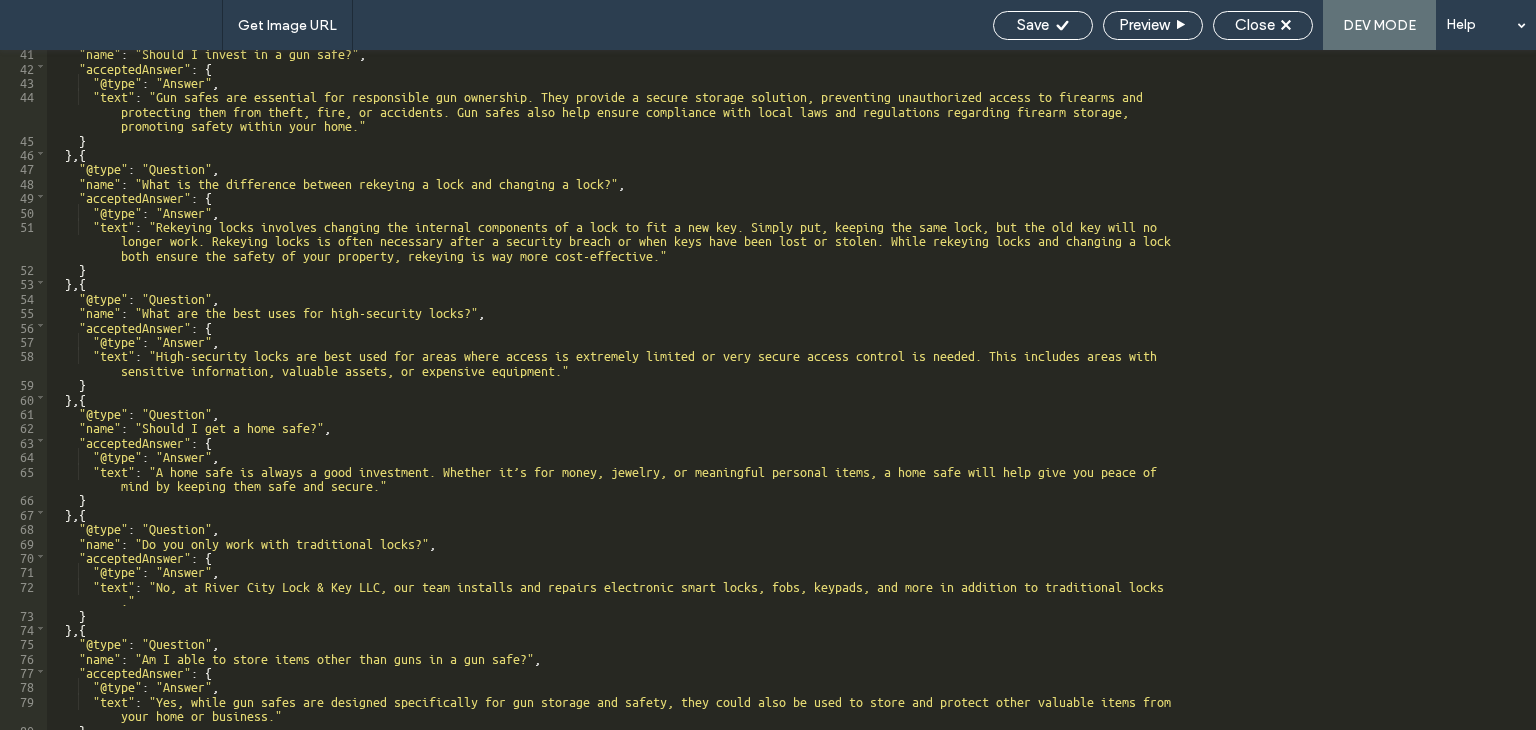 scroll, scrollTop: 652, scrollLeft: 0, axis: vertical 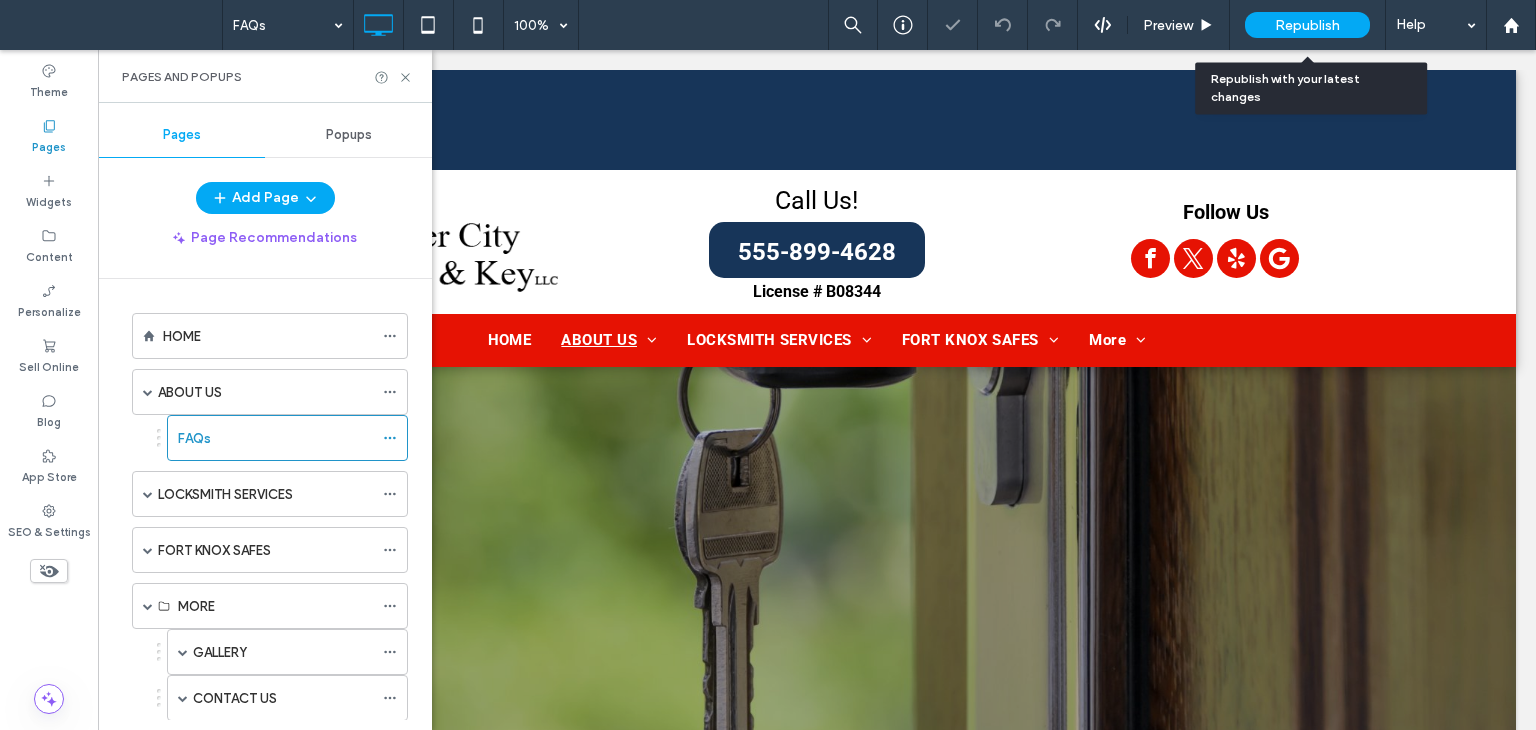 click on "Republish" at bounding box center (1307, 25) 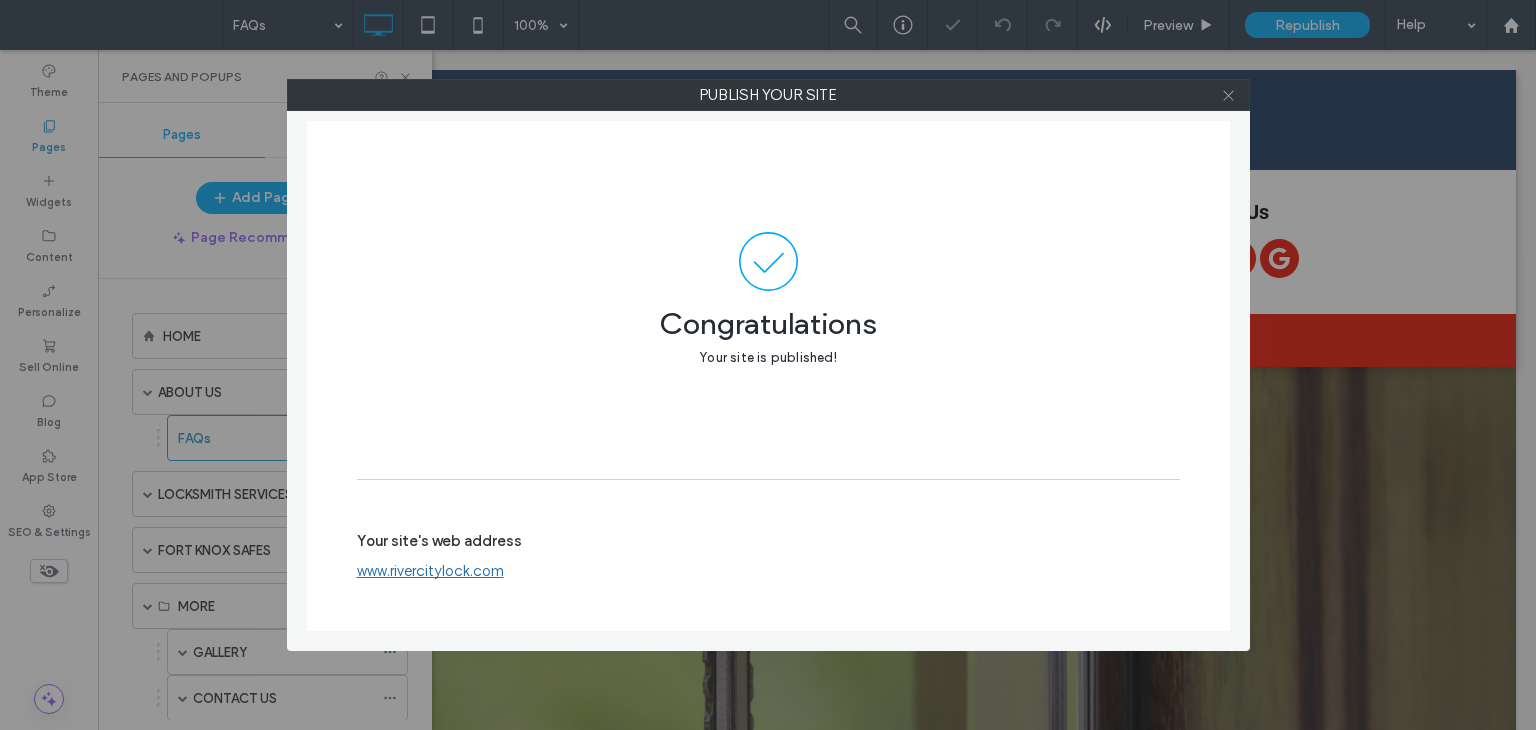 click at bounding box center [1228, 95] 